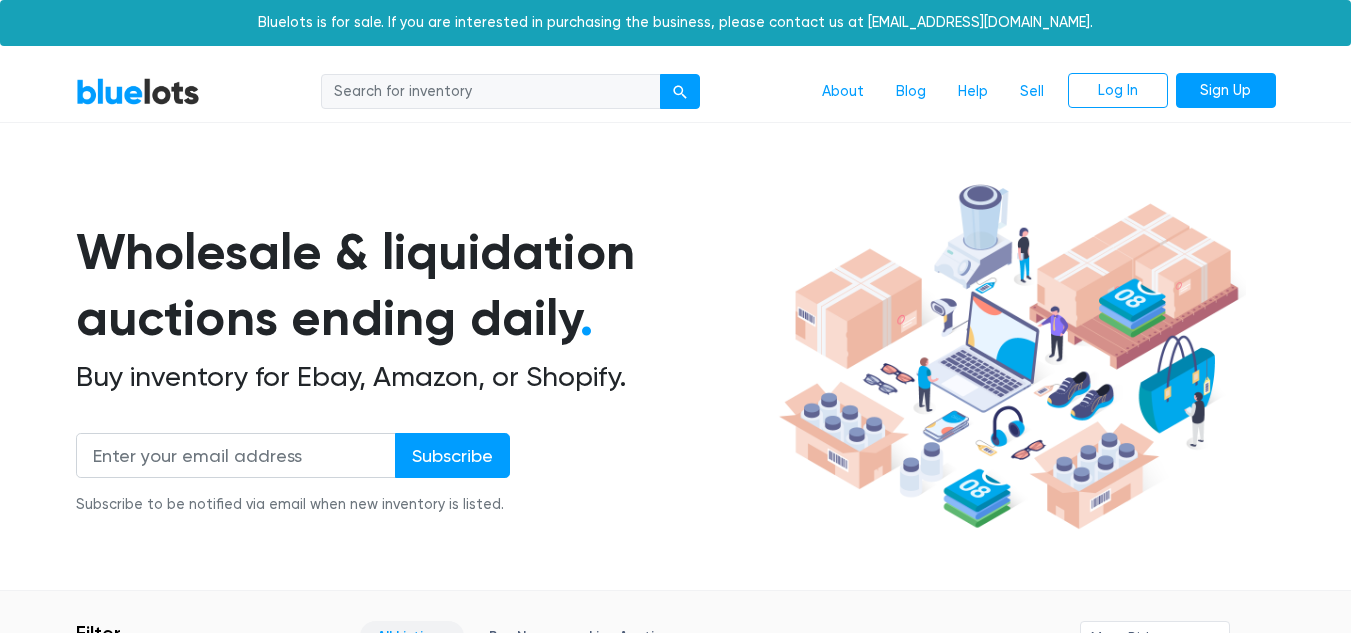 scroll, scrollTop: 0, scrollLeft: 0, axis: both 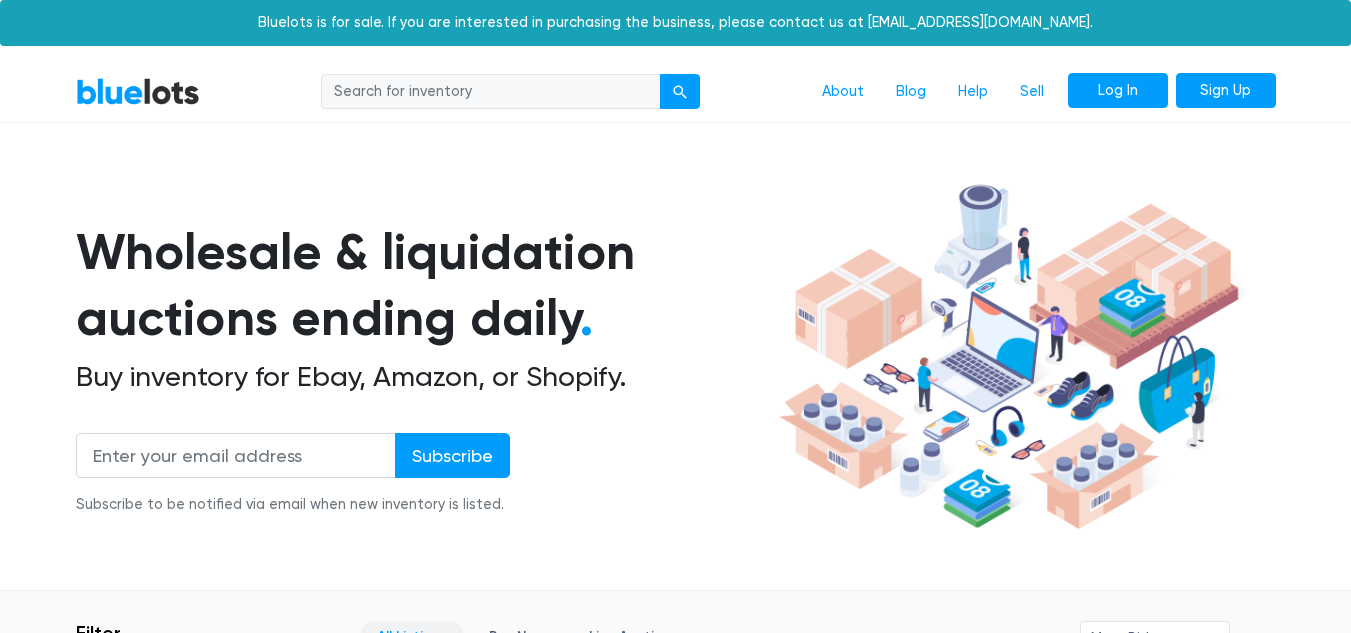 click on "Log In" at bounding box center [1118, 91] 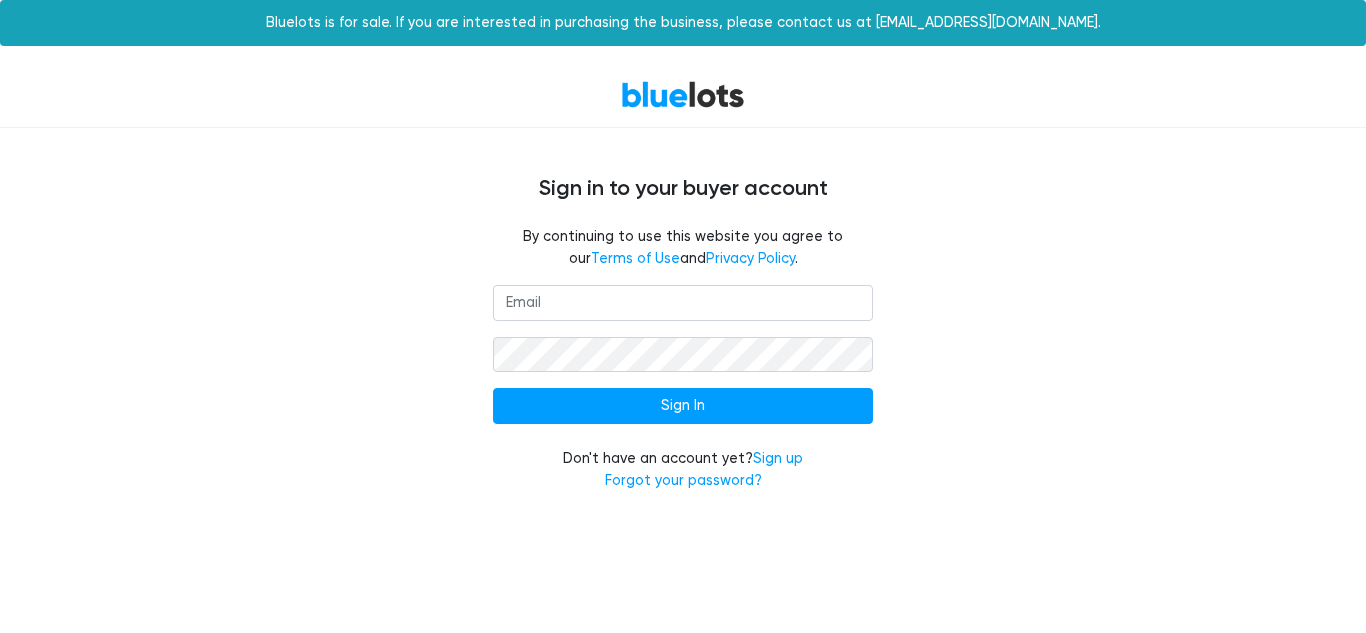 scroll, scrollTop: 0, scrollLeft: 0, axis: both 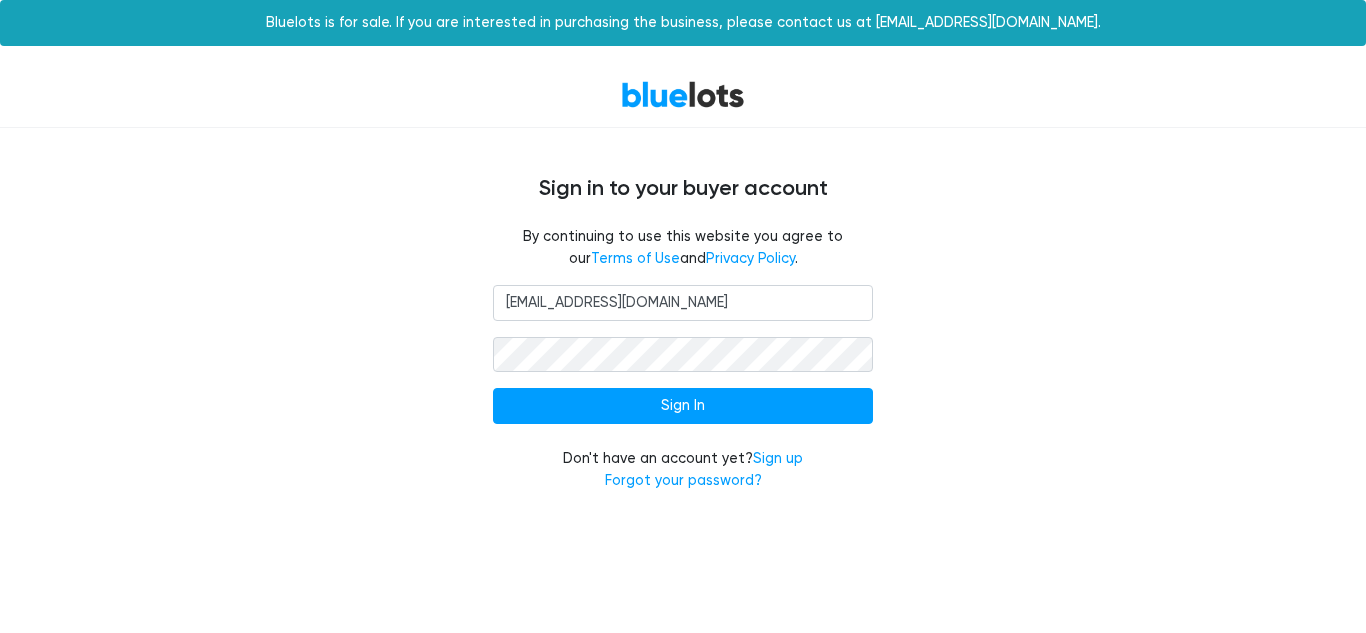 type on "[EMAIL_ADDRESS][DOMAIN_NAME]" 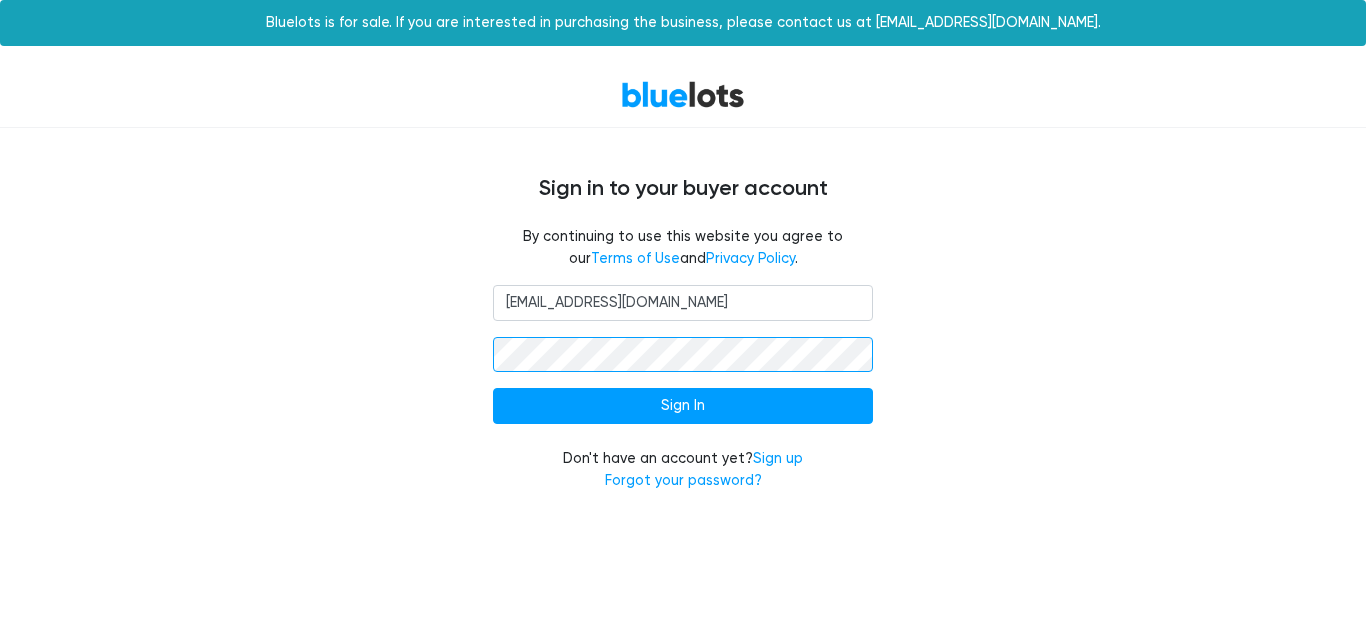 click on "Sign In" at bounding box center (683, 406) 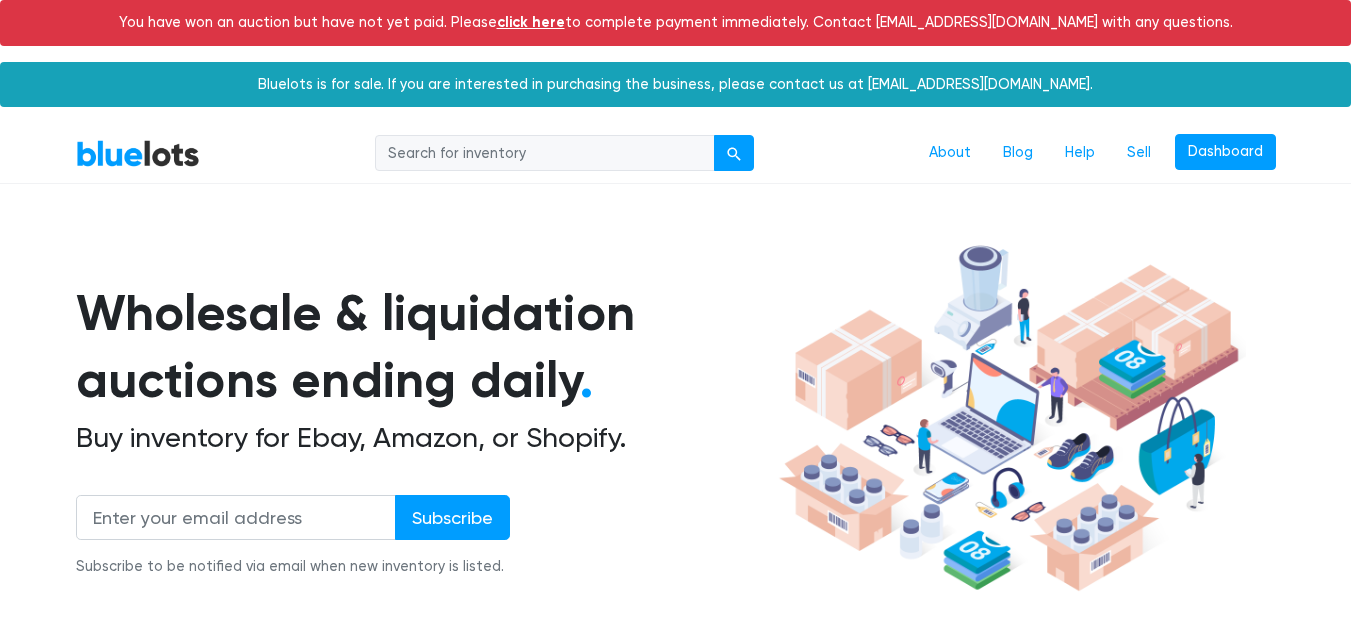 scroll, scrollTop: 0, scrollLeft: 0, axis: both 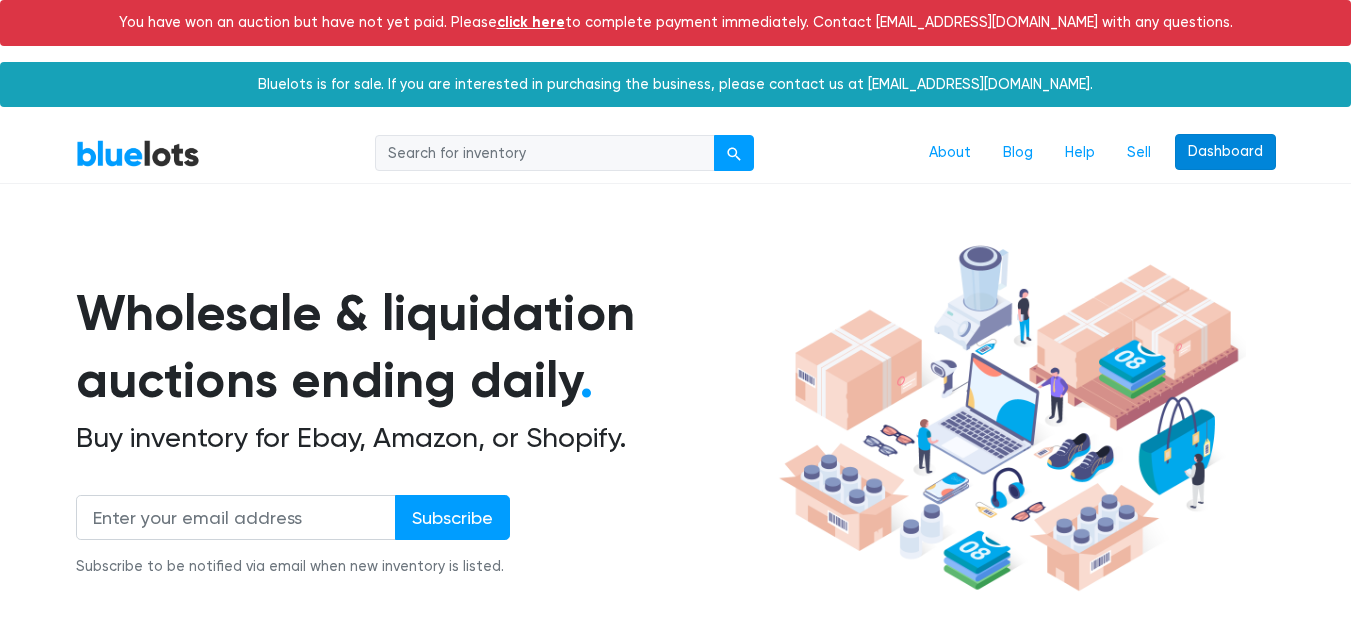 click on "Dashboard" at bounding box center (1225, 152) 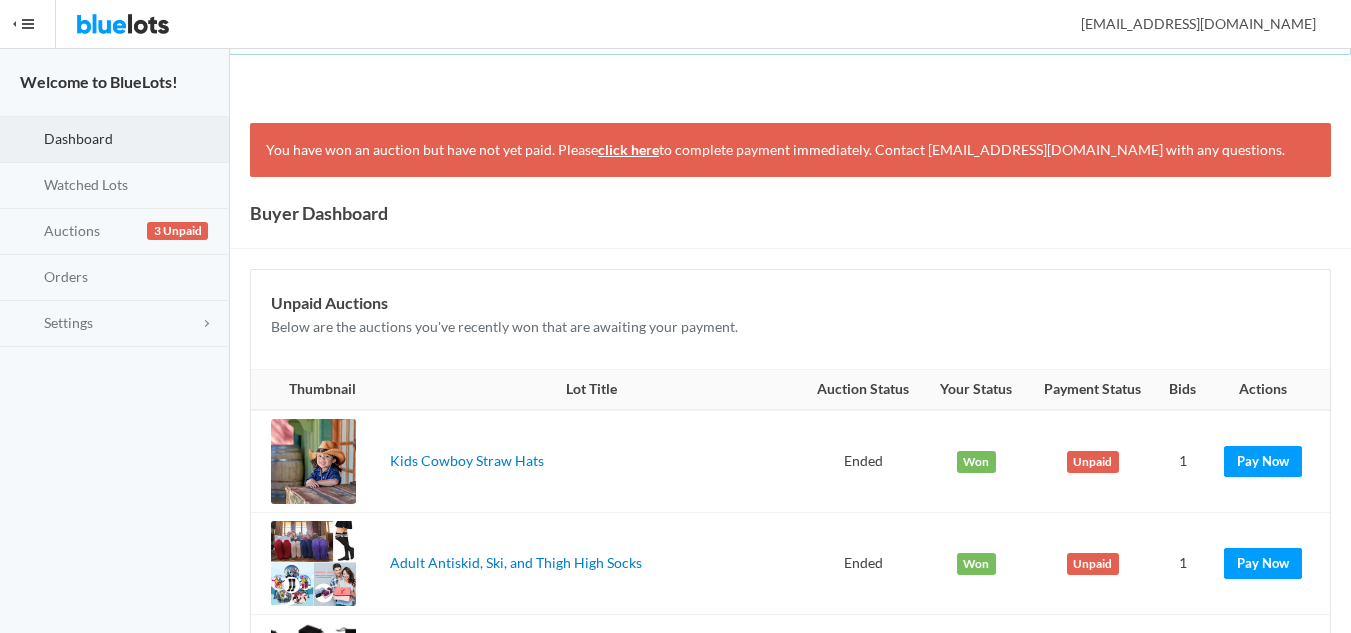 scroll, scrollTop: 0, scrollLeft: 0, axis: both 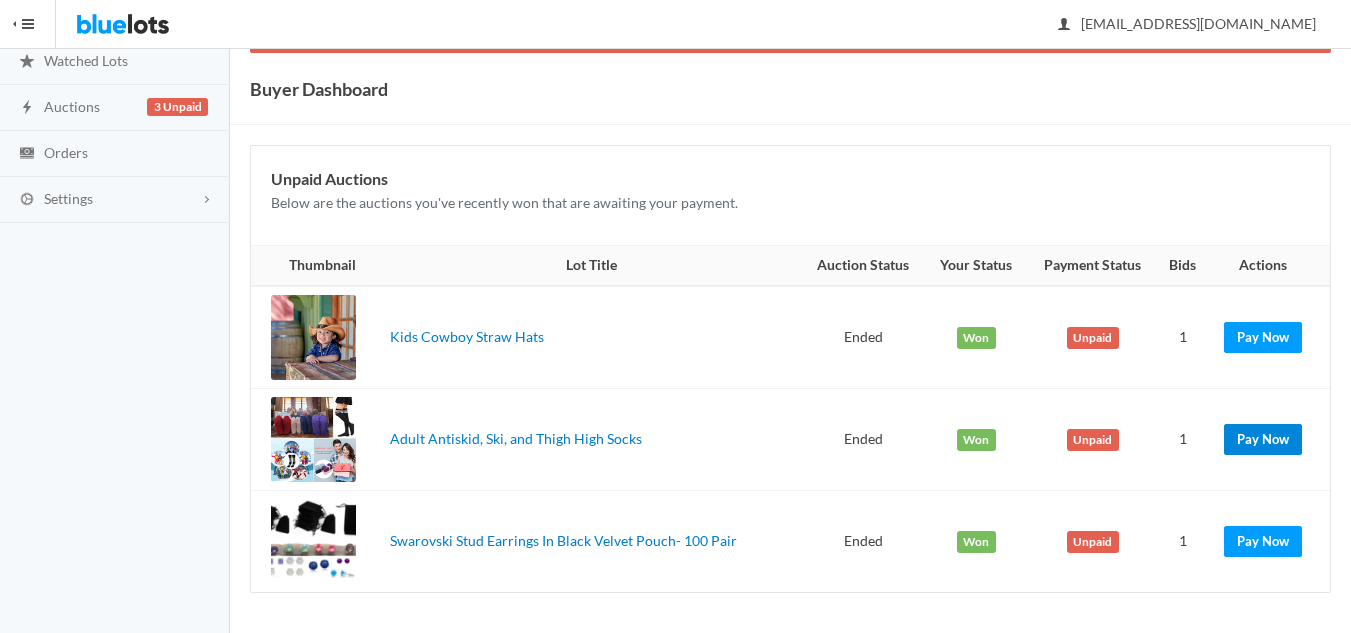 click on "Pay Now" at bounding box center (1263, 439) 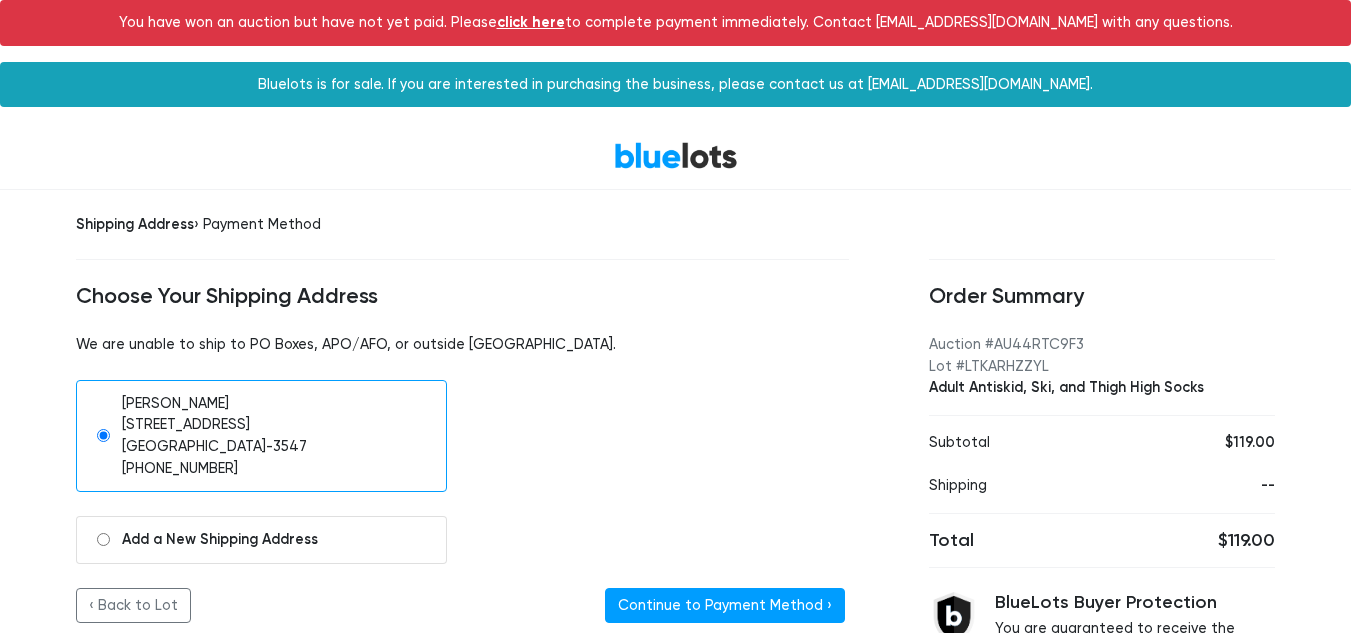 scroll, scrollTop: 0, scrollLeft: 0, axis: both 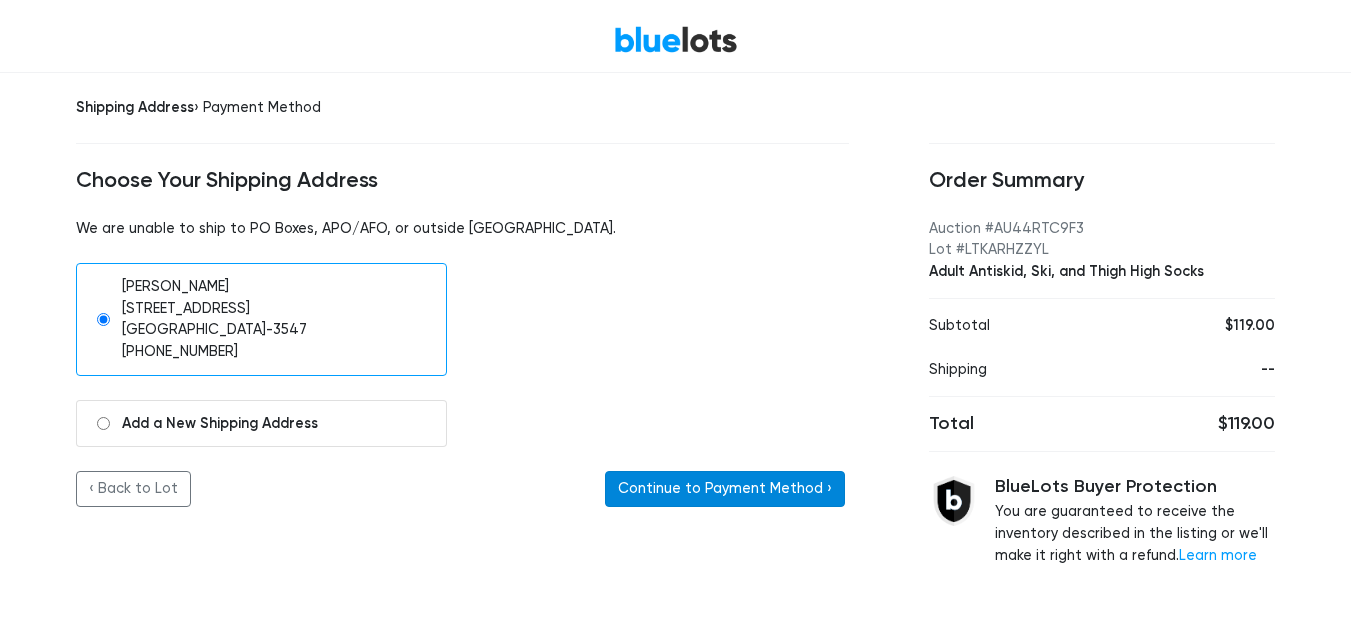 click on "Continue to Payment Method ›" at bounding box center (725, 489) 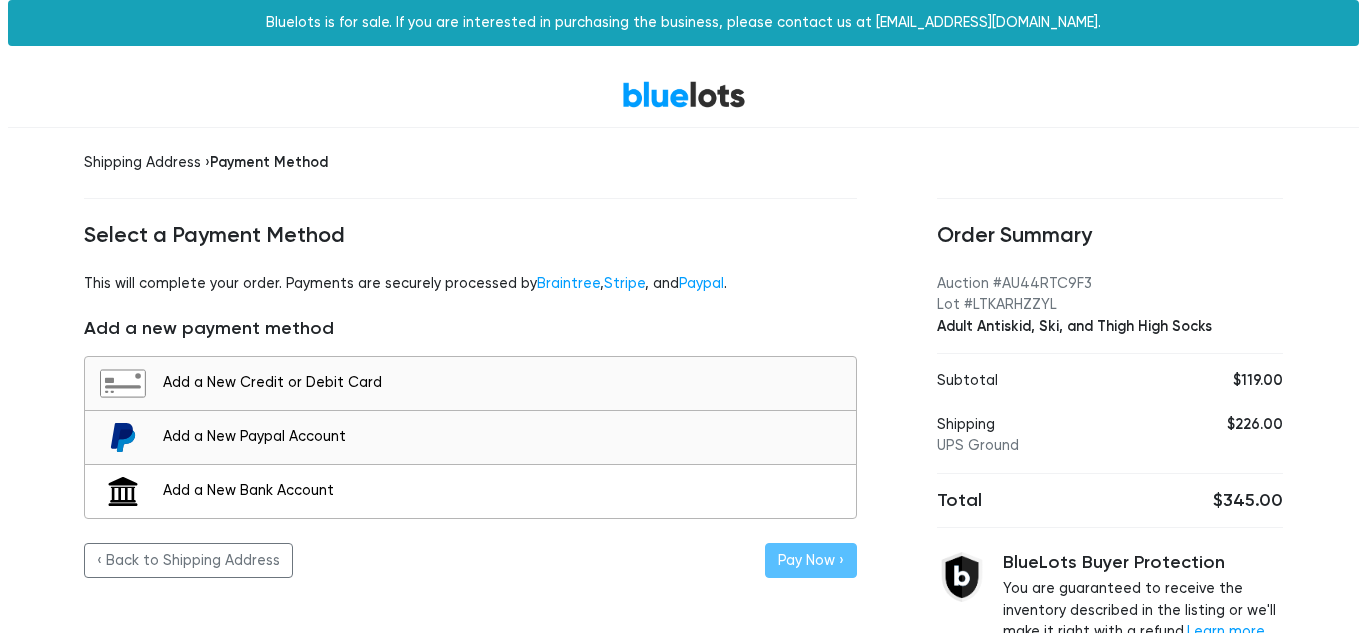scroll, scrollTop: 0, scrollLeft: 0, axis: both 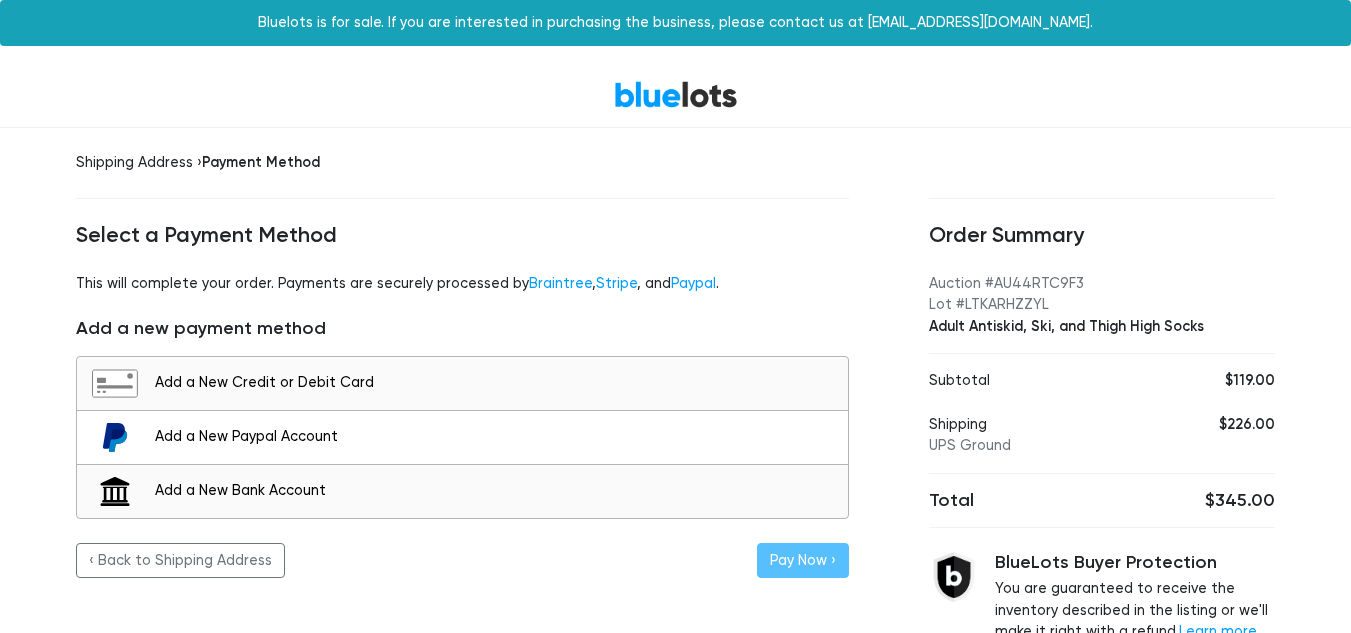 click on "Add a New Paypal Account" at bounding box center (496, 437) 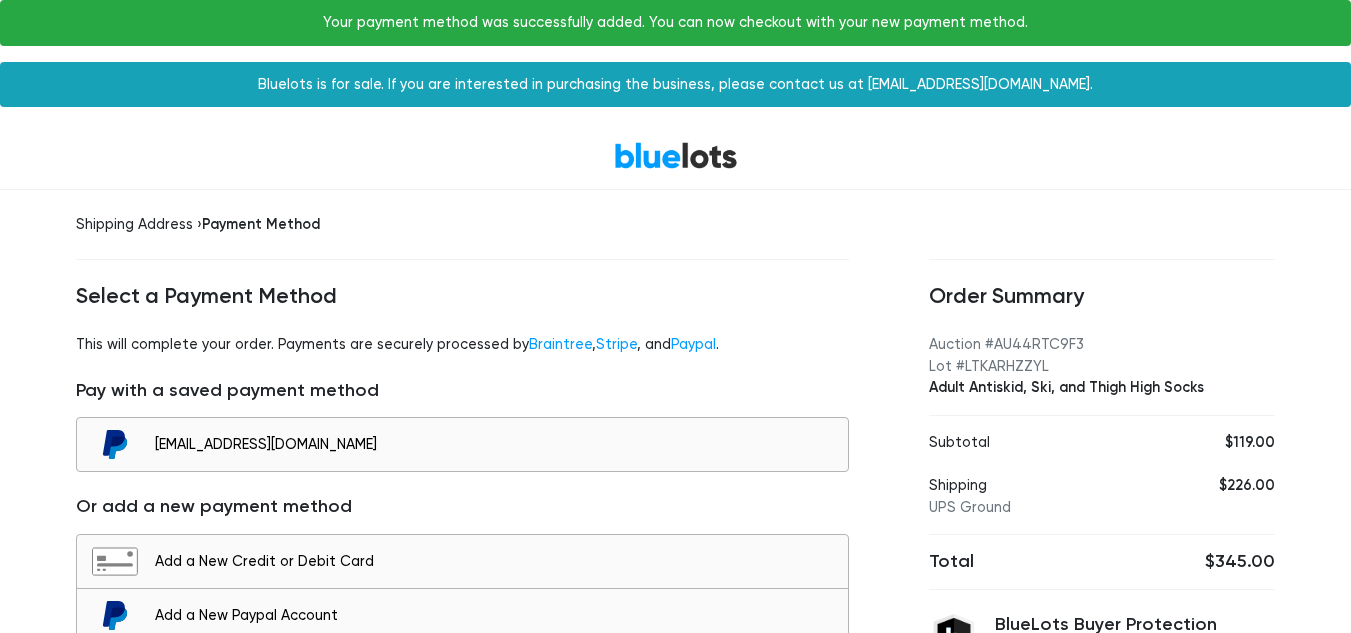 scroll, scrollTop: 0, scrollLeft: 0, axis: both 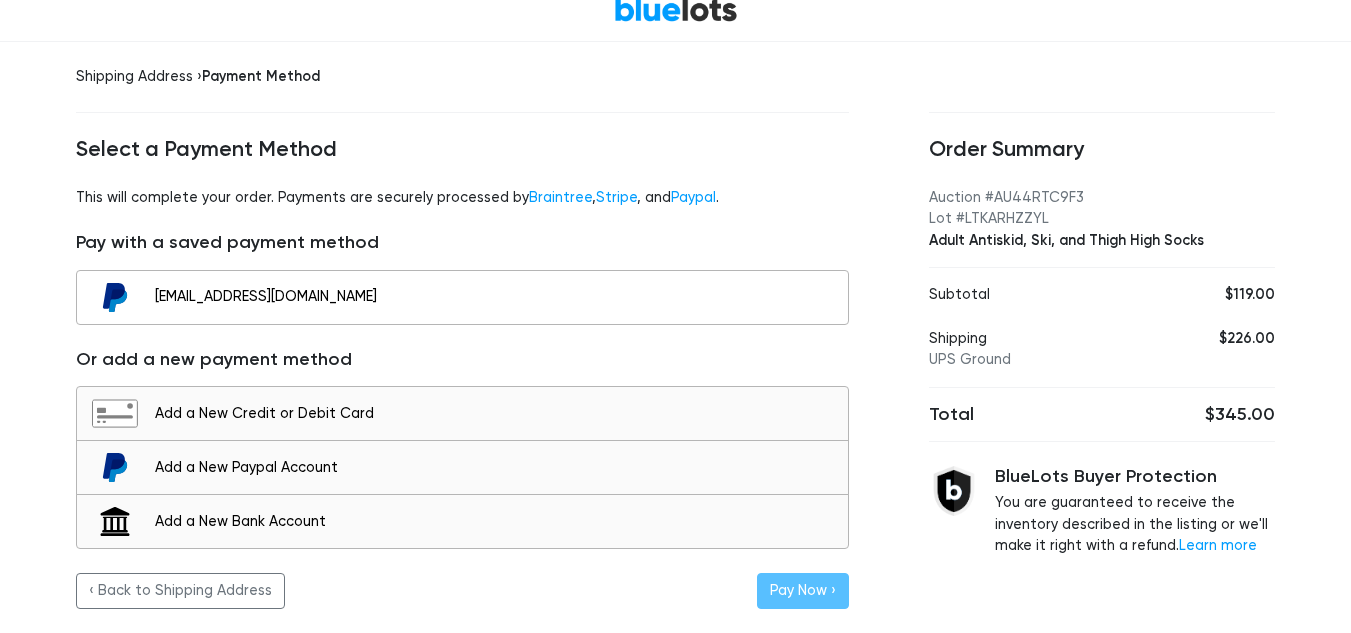click on "TheChristy717@gmail.com" at bounding box center (496, 297) 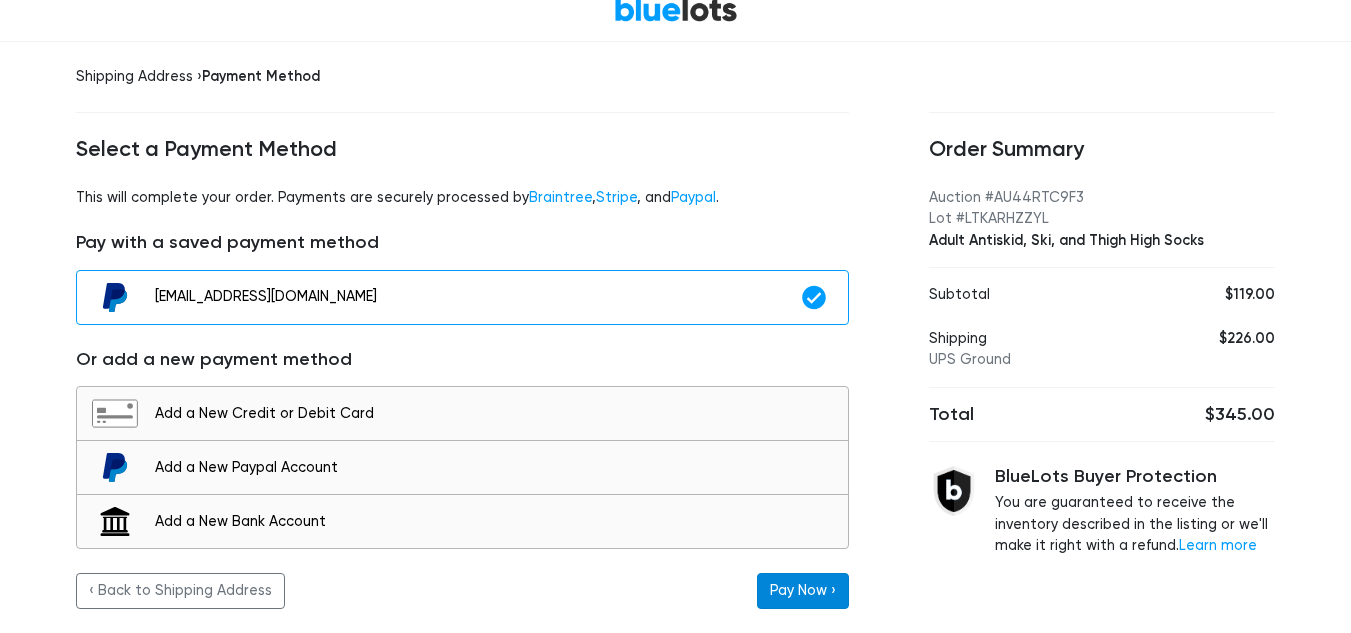 click on "Pay Now ›" at bounding box center [803, 591] 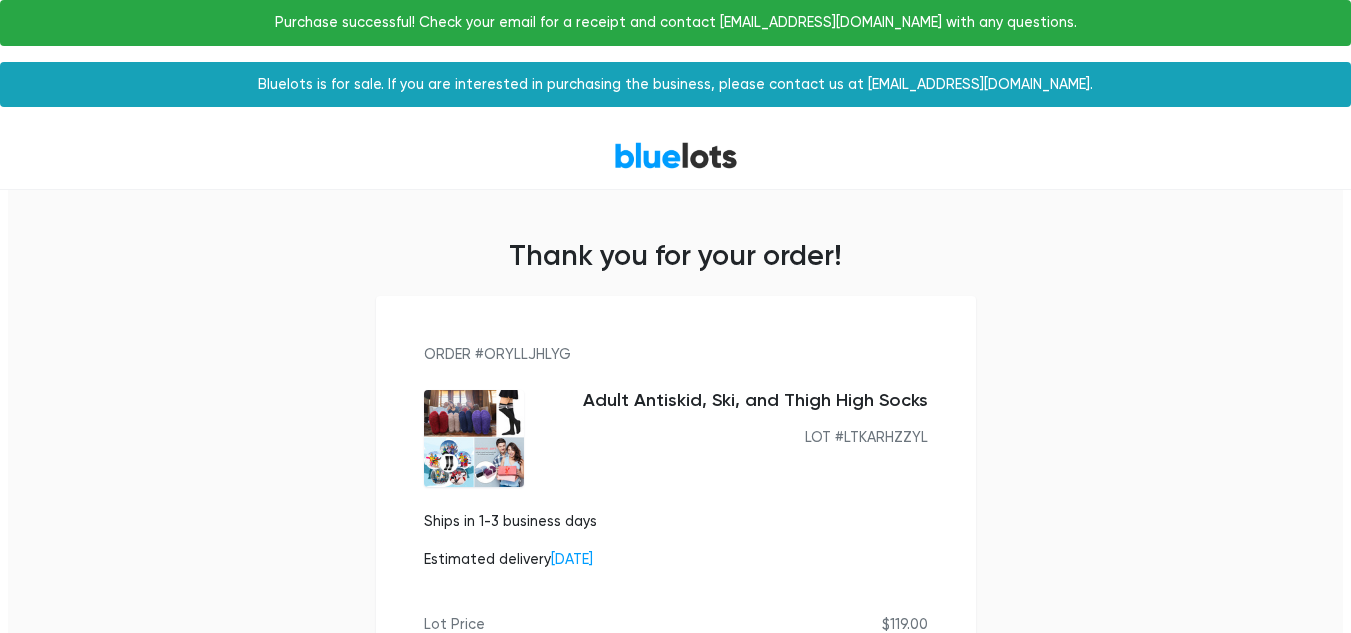 scroll, scrollTop: 0, scrollLeft: 0, axis: both 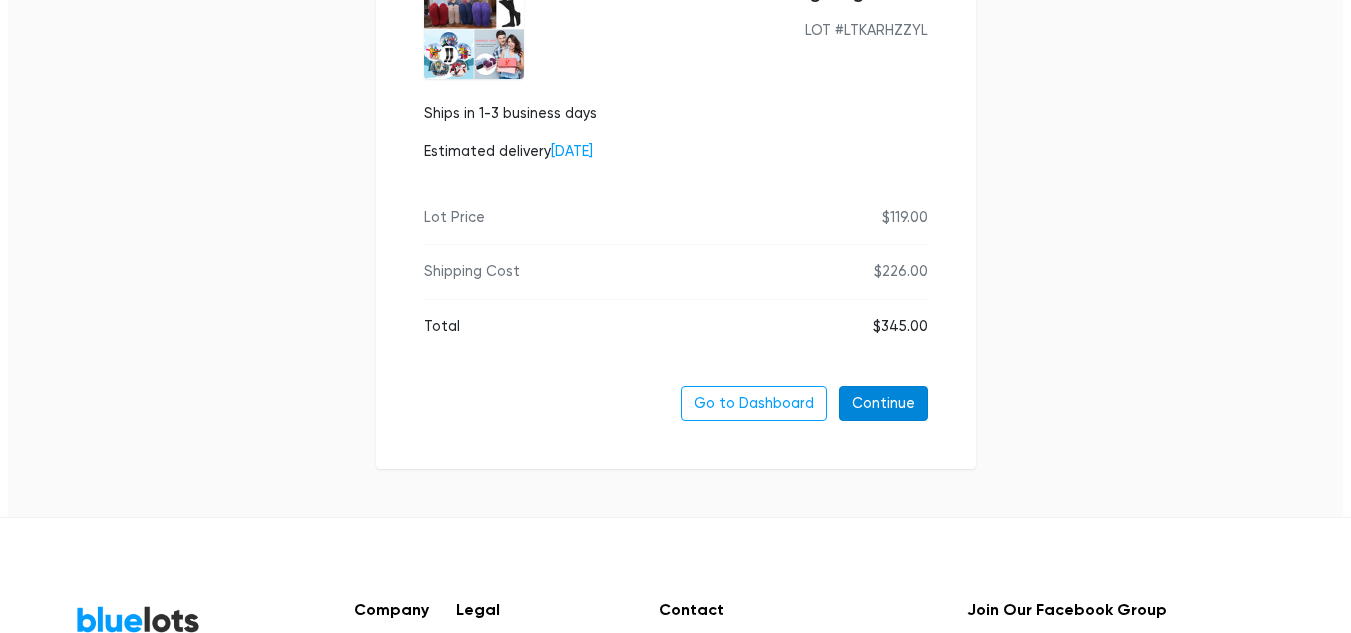 click on "Continue" at bounding box center [883, 404] 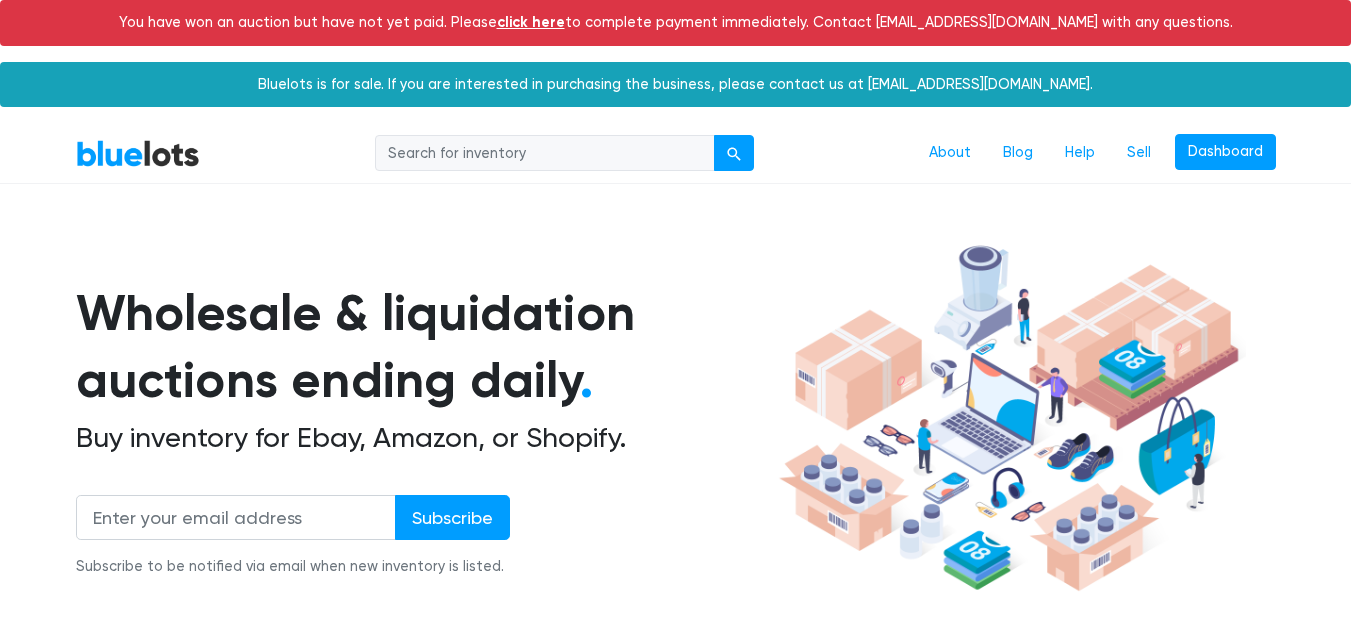 scroll, scrollTop: 0, scrollLeft: 0, axis: both 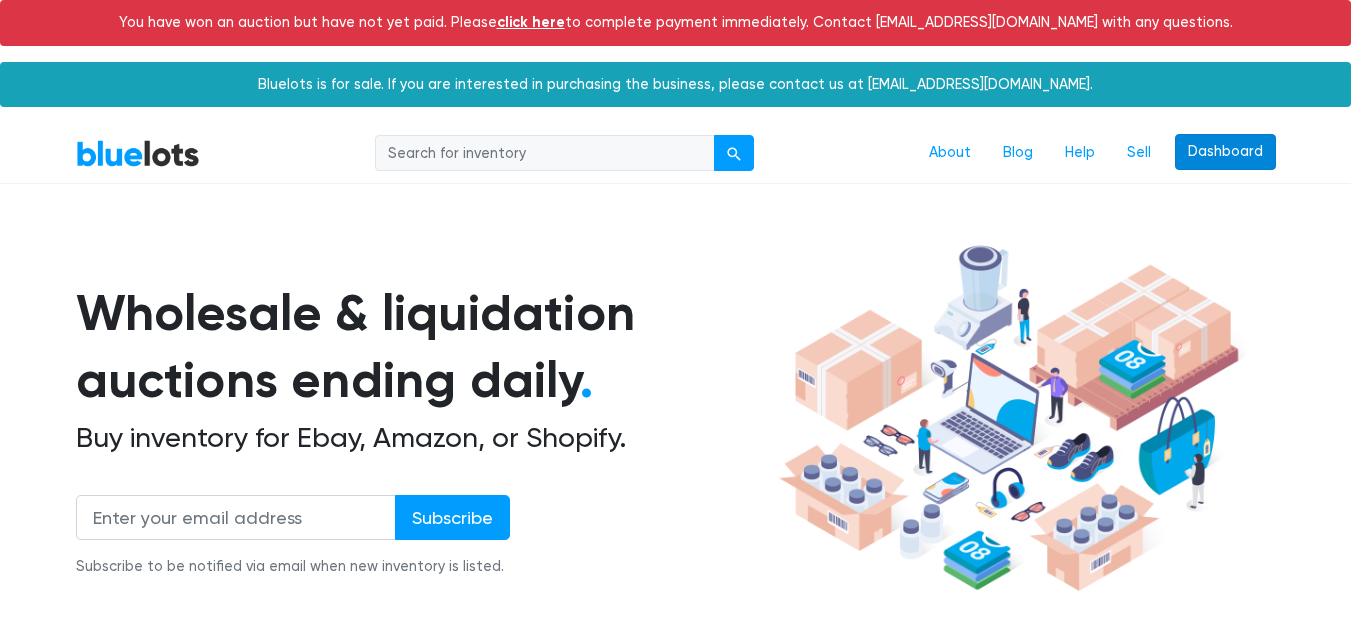 click on "Dashboard" at bounding box center [1225, 152] 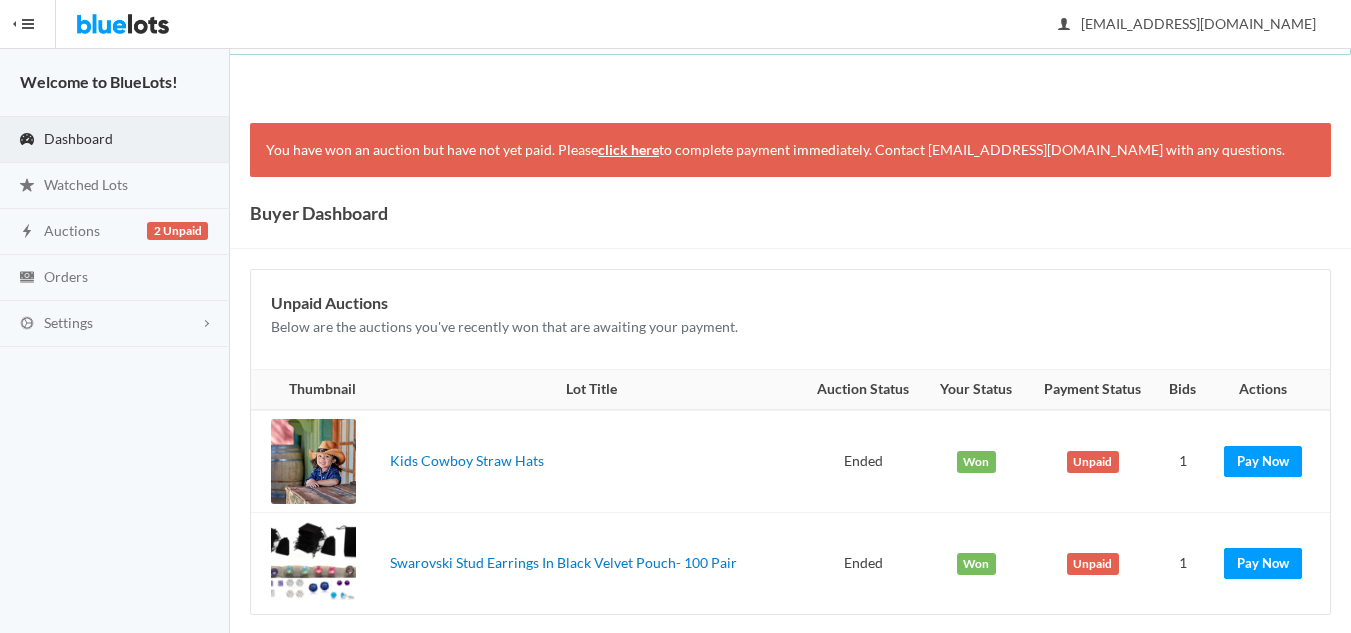 scroll, scrollTop: 0, scrollLeft: 0, axis: both 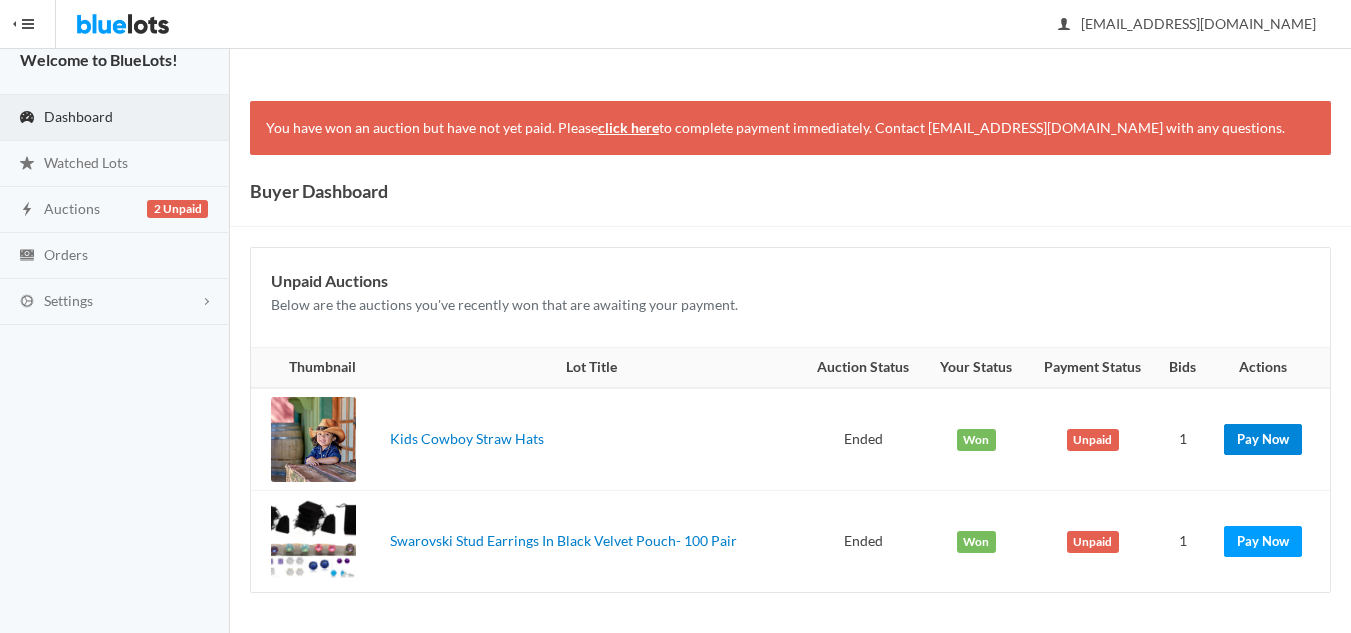 click on "Pay Now" at bounding box center (1263, 439) 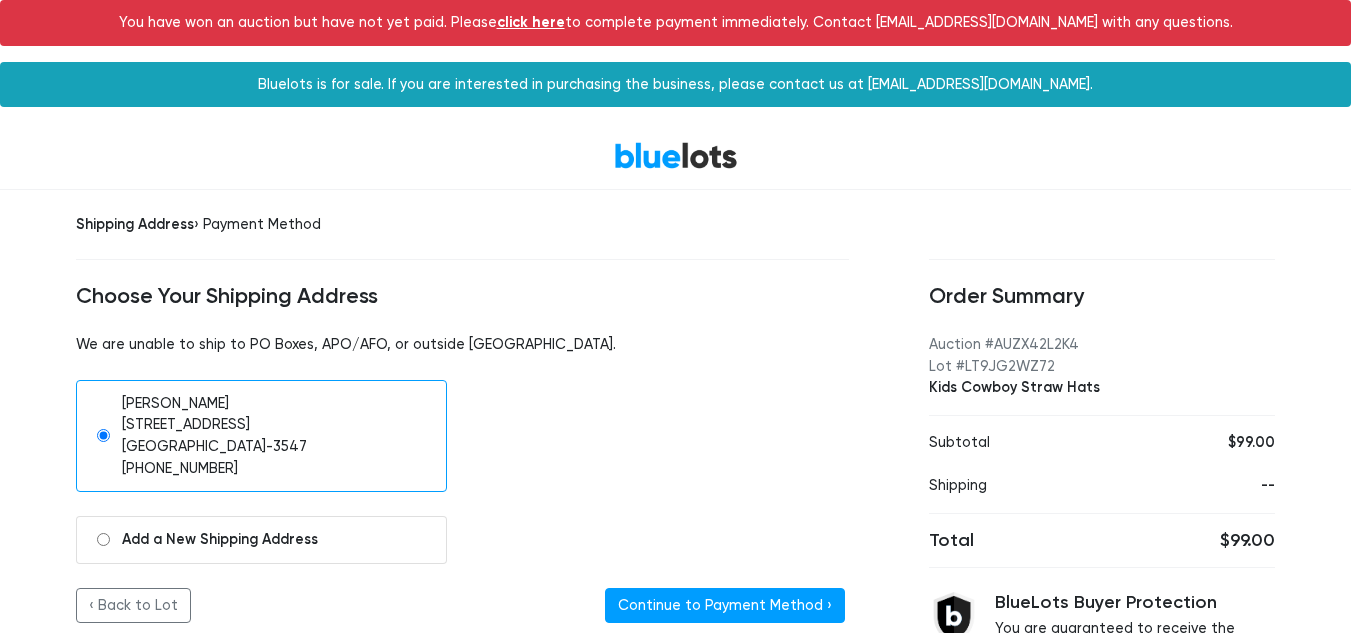 scroll, scrollTop: 0, scrollLeft: 0, axis: both 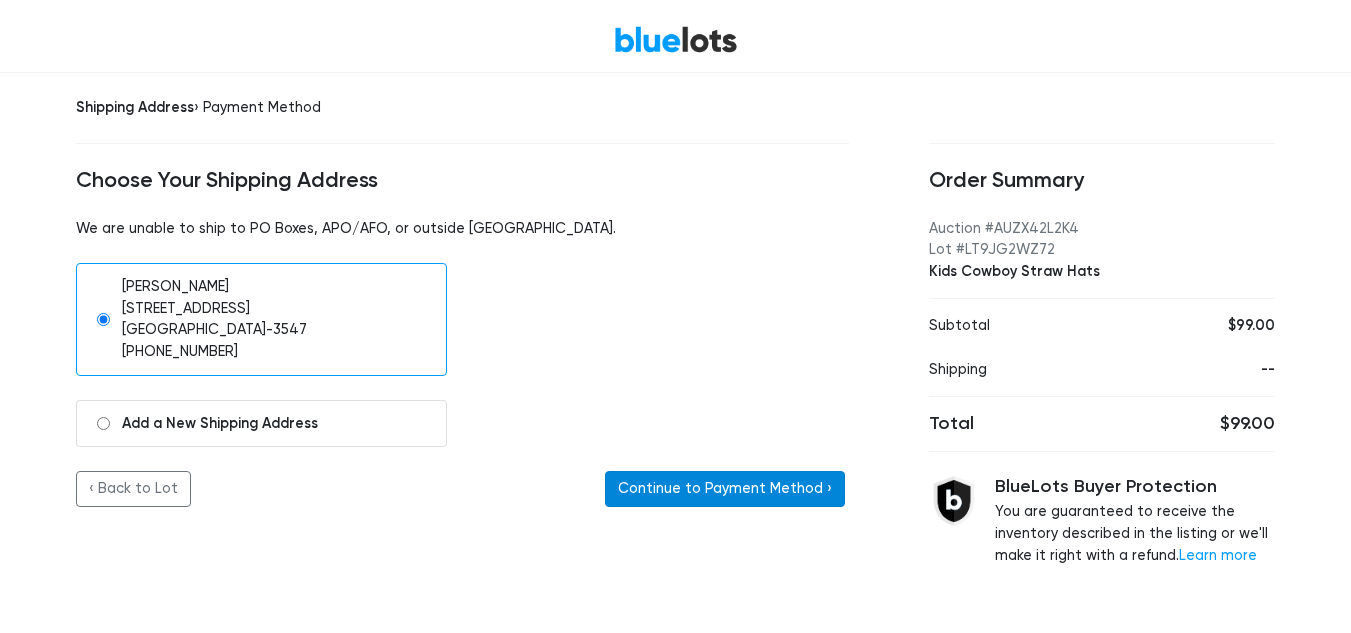 click on "Continue to Payment Method ›" at bounding box center (725, 489) 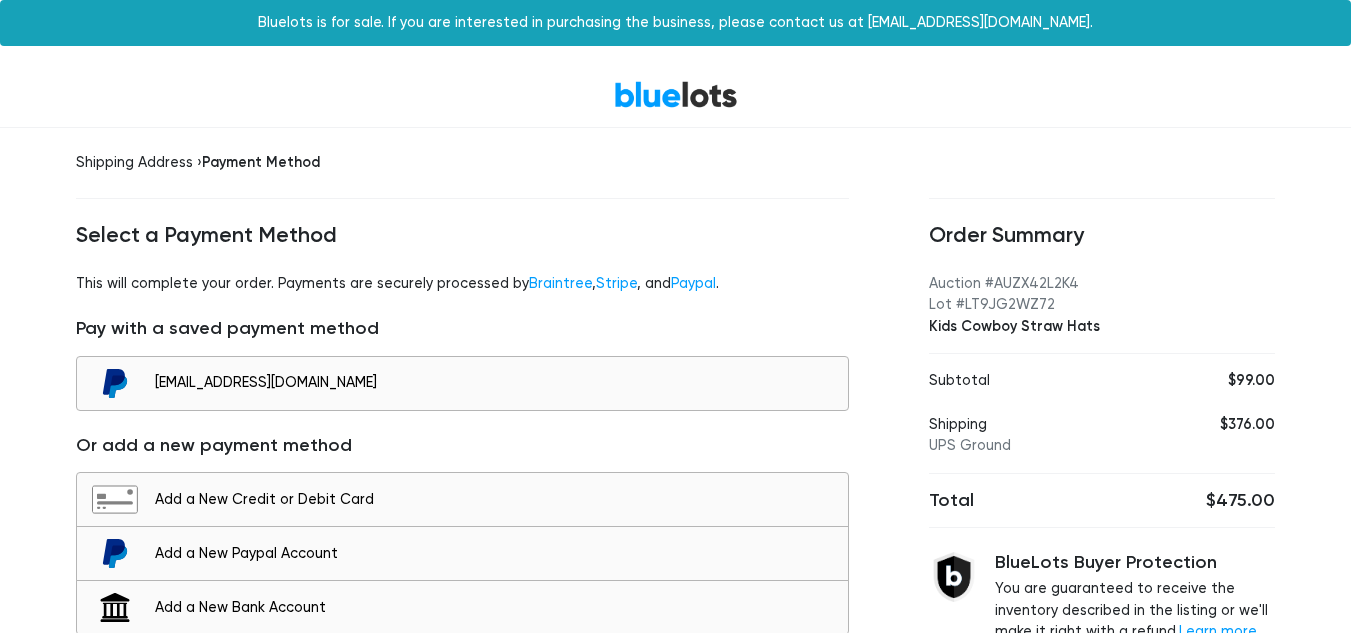 scroll, scrollTop: 0, scrollLeft: 0, axis: both 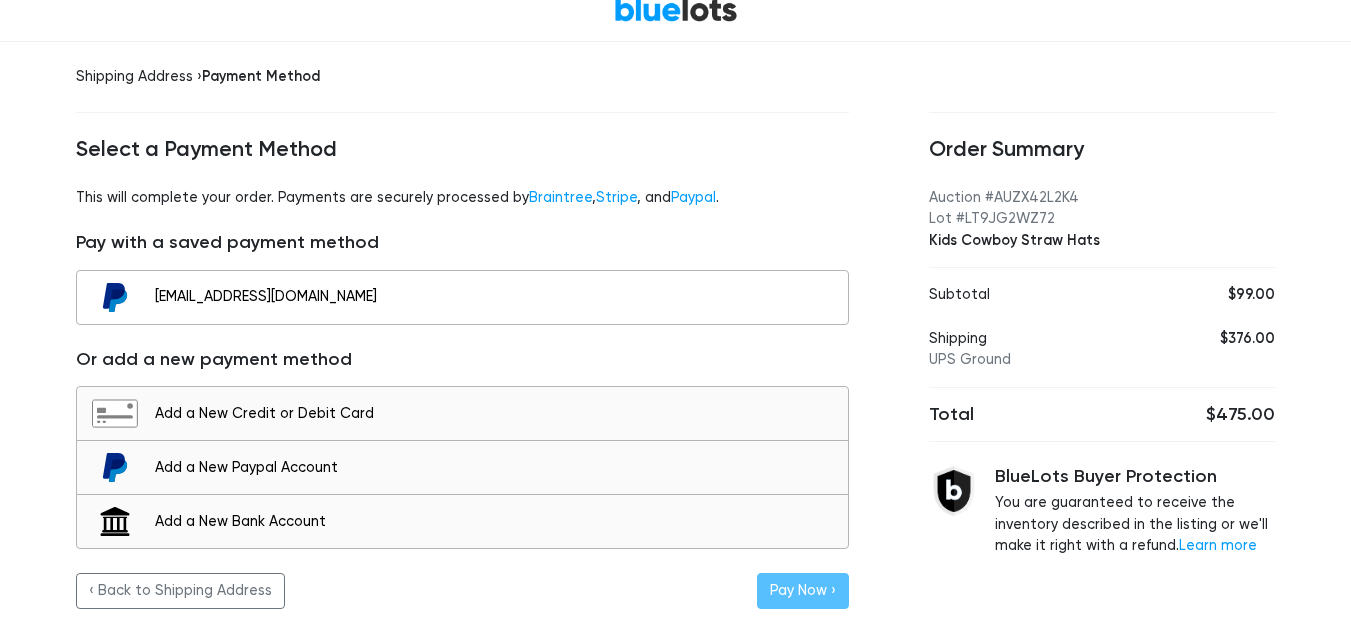 click on "TheChristy717@gmail.com" at bounding box center (496, 297) 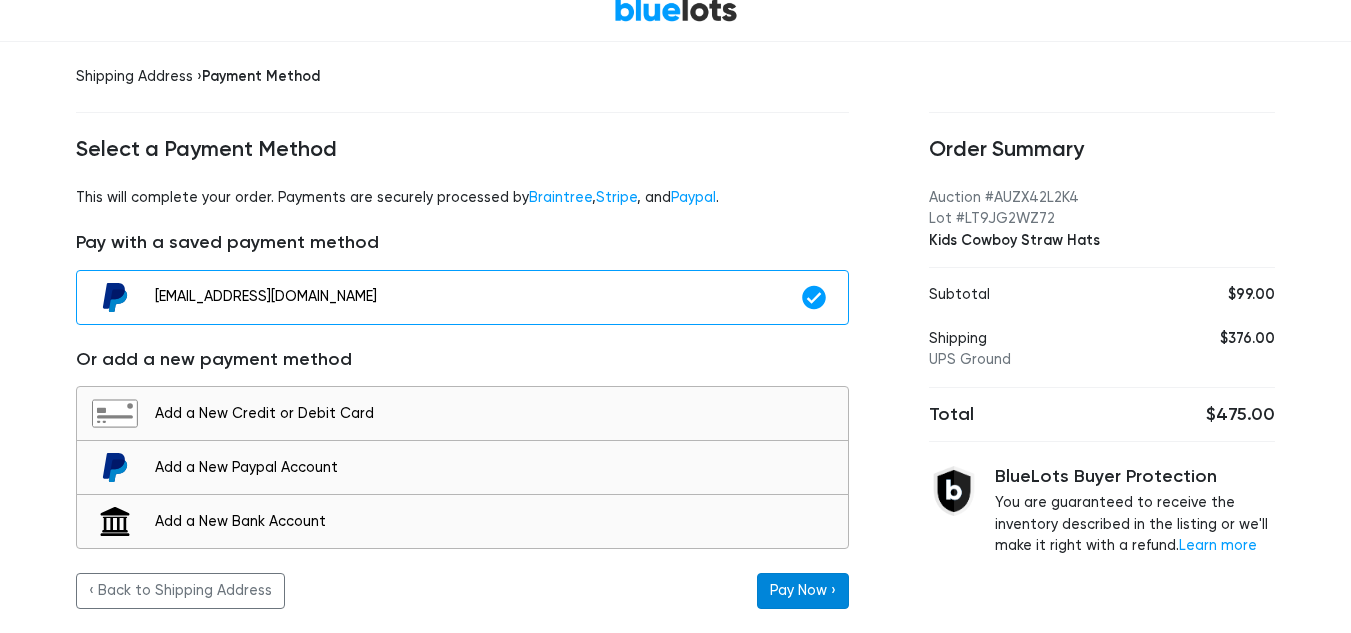 click on "Pay Now ›" at bounding box center [803, 591] 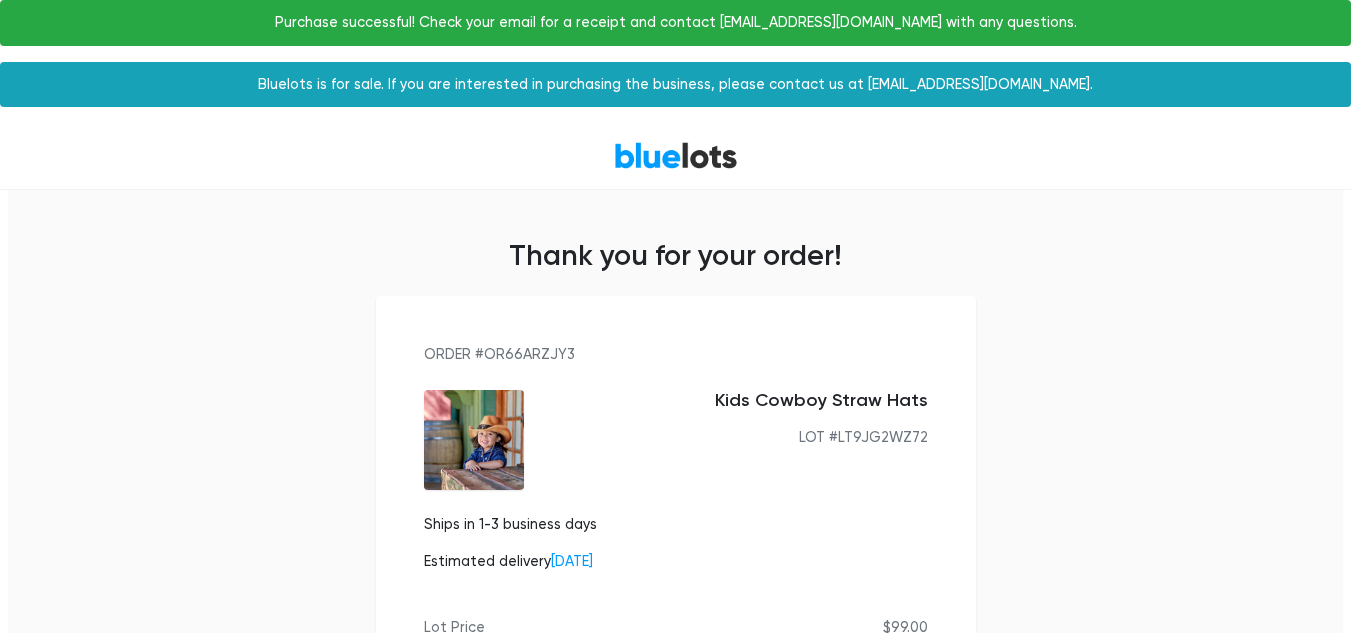 scroll, scrollTop: 0, scrollLeft: 0, axis: both 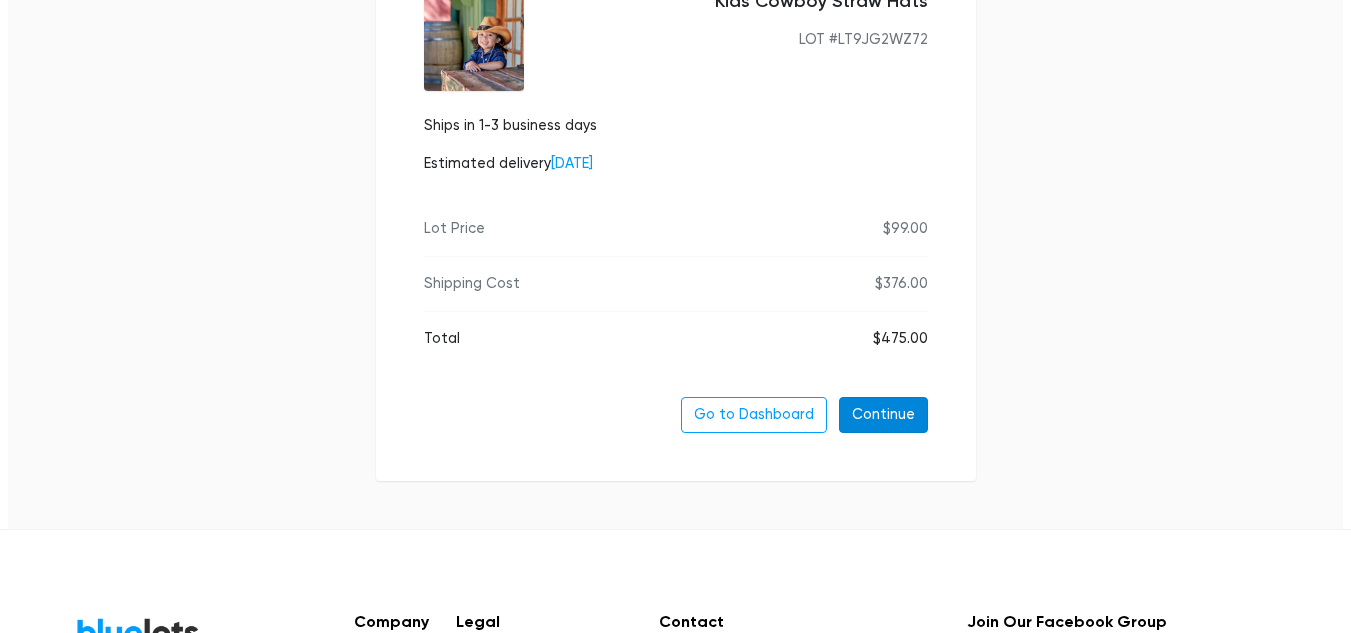 click on "Continue" at bounding box center [883, 415] 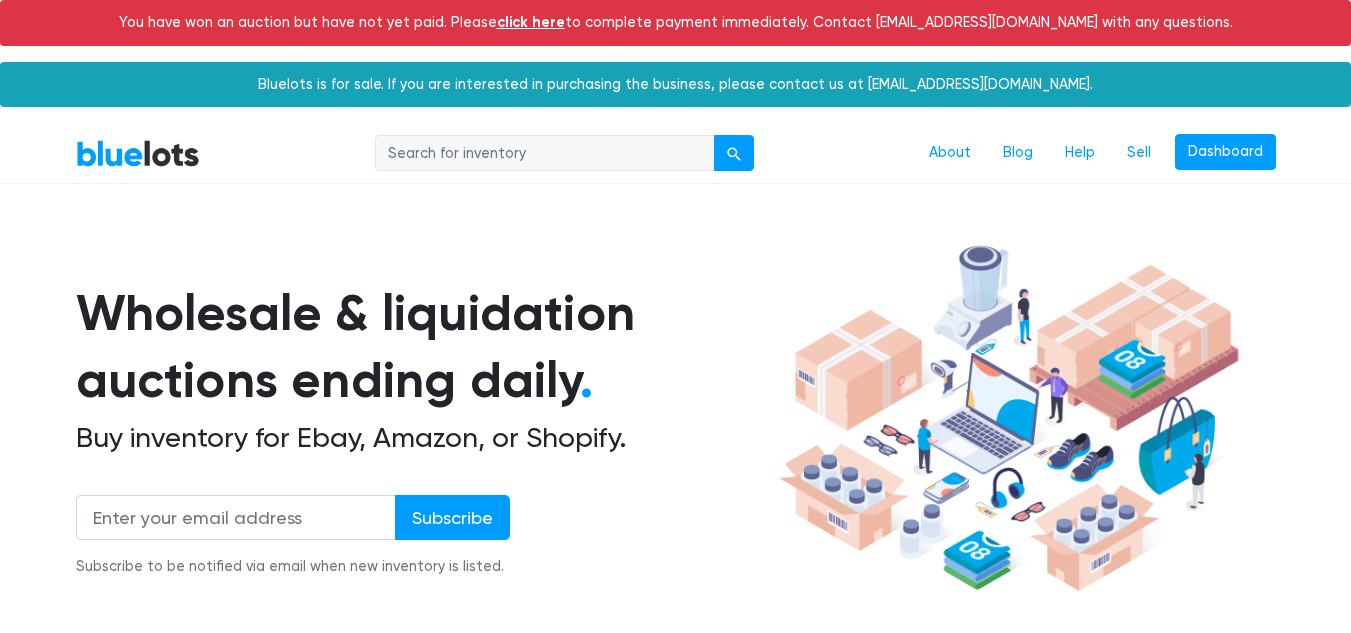 scroll, scrollTop: 0, scrollLeft: 0, axis: both 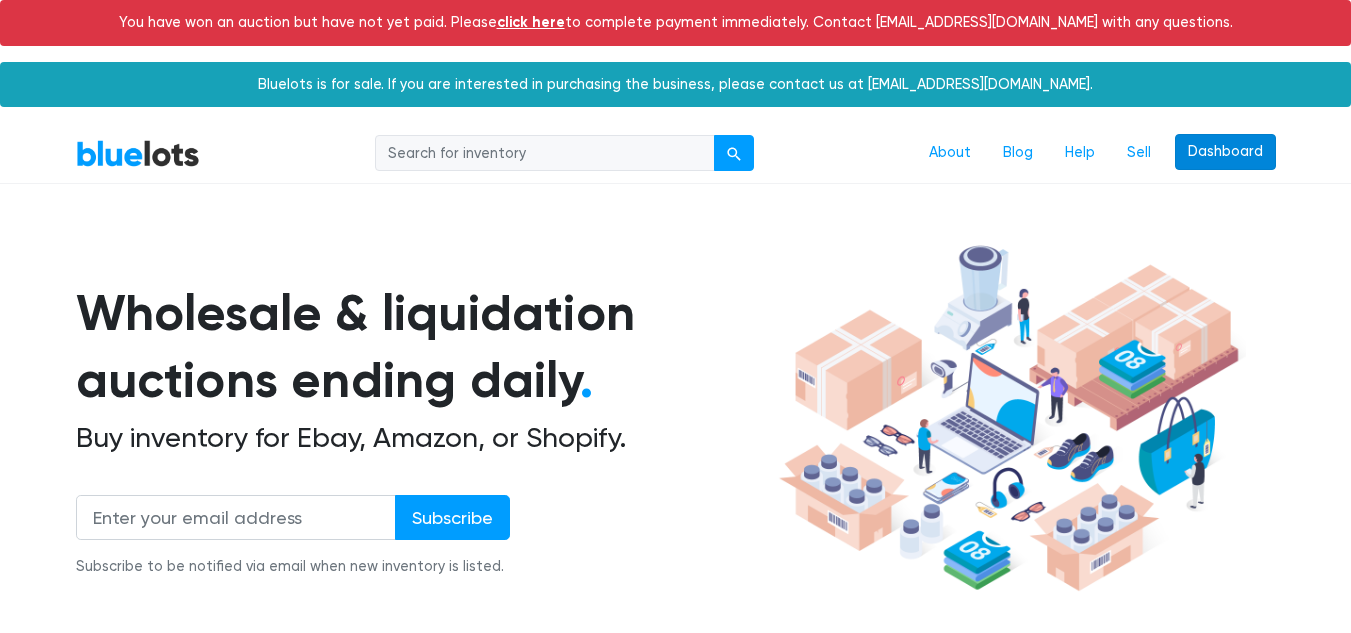click on "Dashboard" at bounding box center [1225, 152] 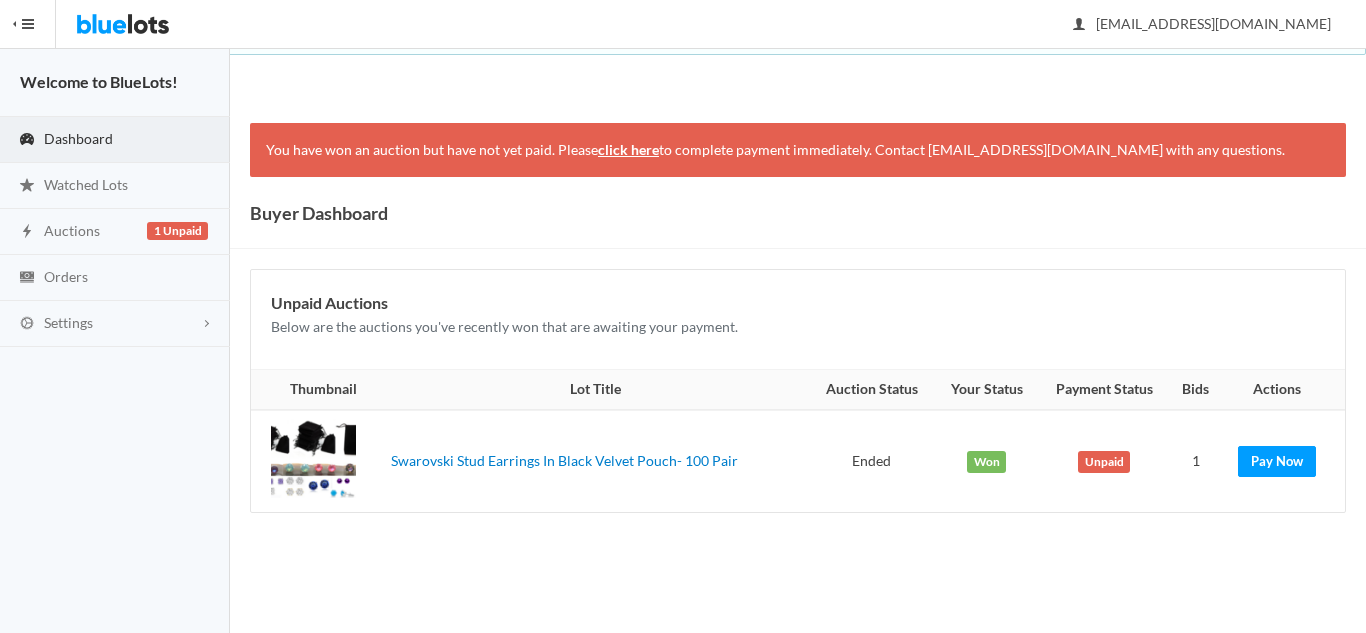 scroll, scrollTop: 0, scrollLeft: 0, axis: both 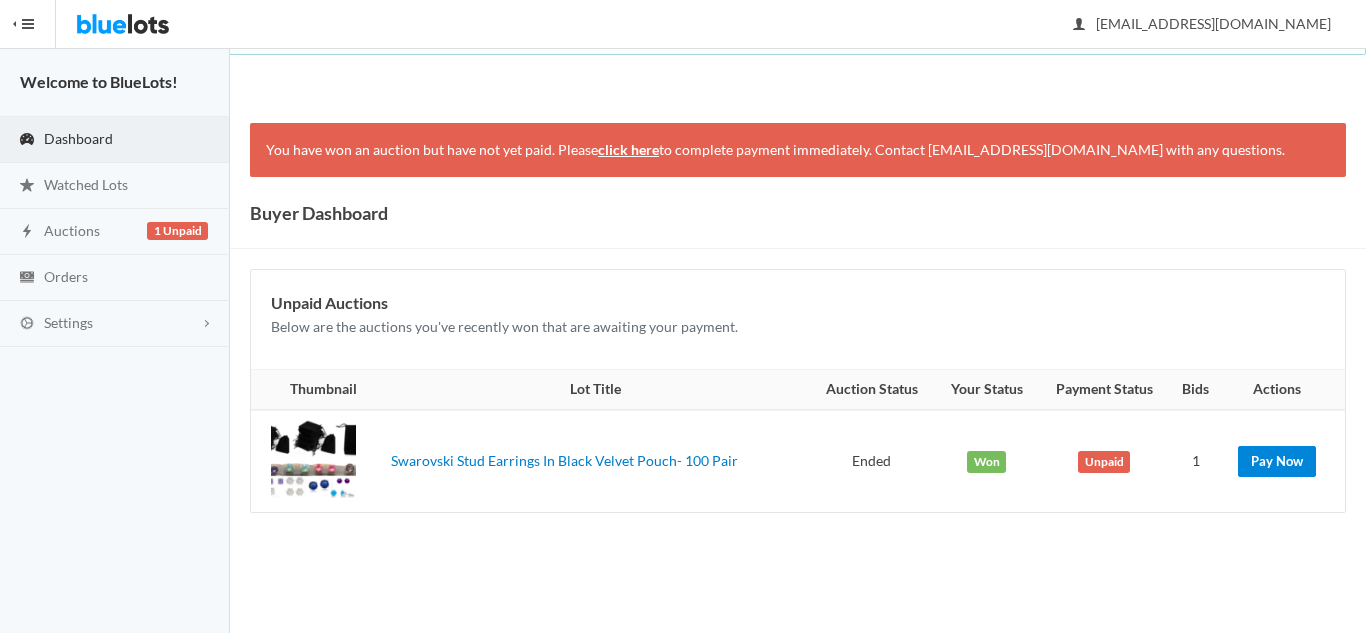 click on "Pay Now" at bounding box center (1277, 461) 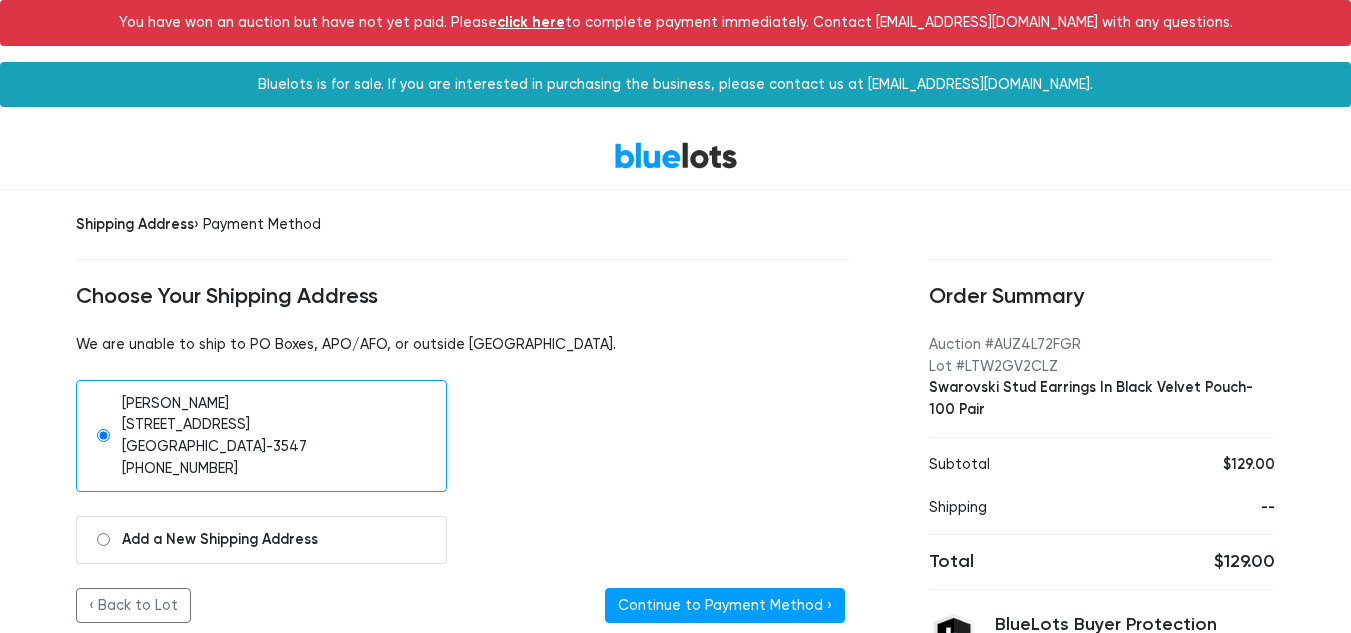 scroll, scrollTop: 0, scrollLeft: 0, axis: both 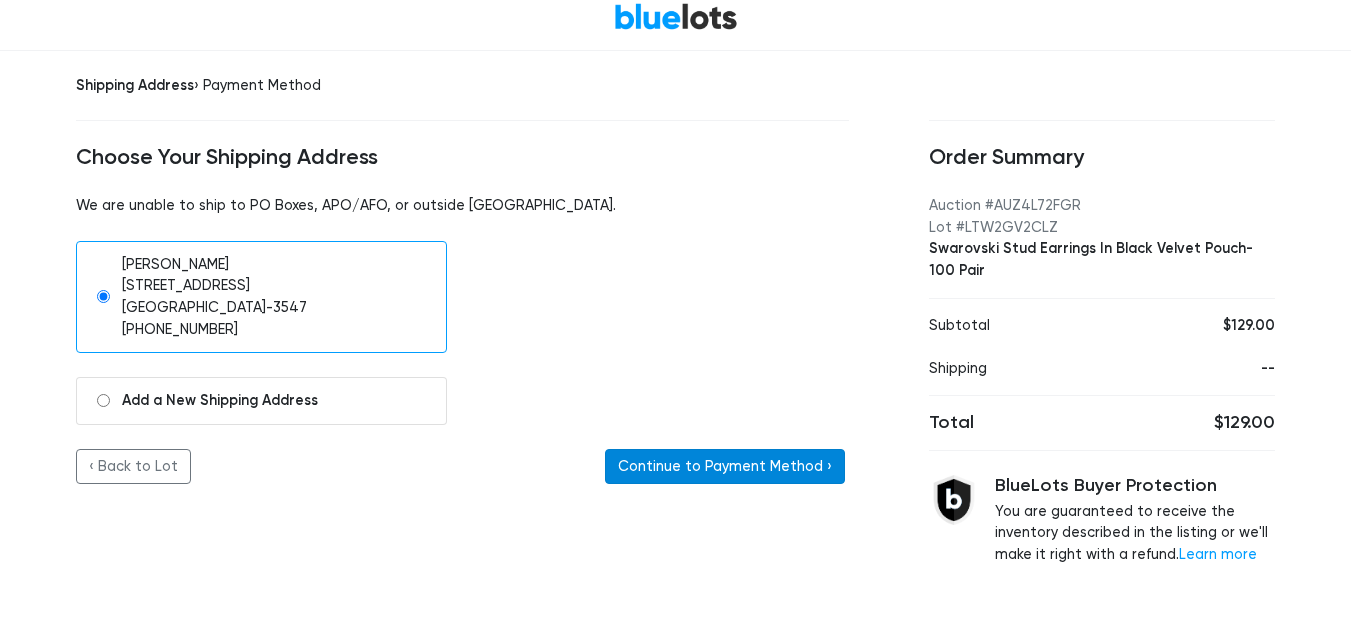 click on "Continue to Payment Method ›" at bounding box center (725, 467) 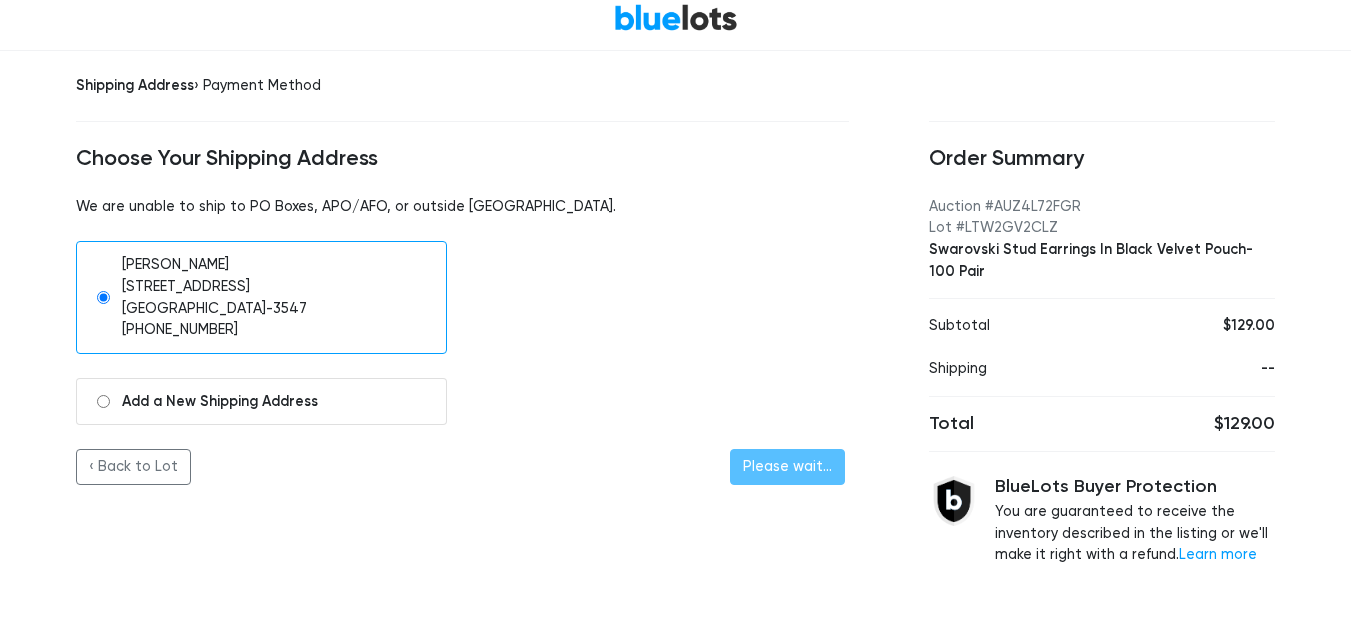 scroll, scrollTop: 92, scrollLeft: 0, axis: vertical 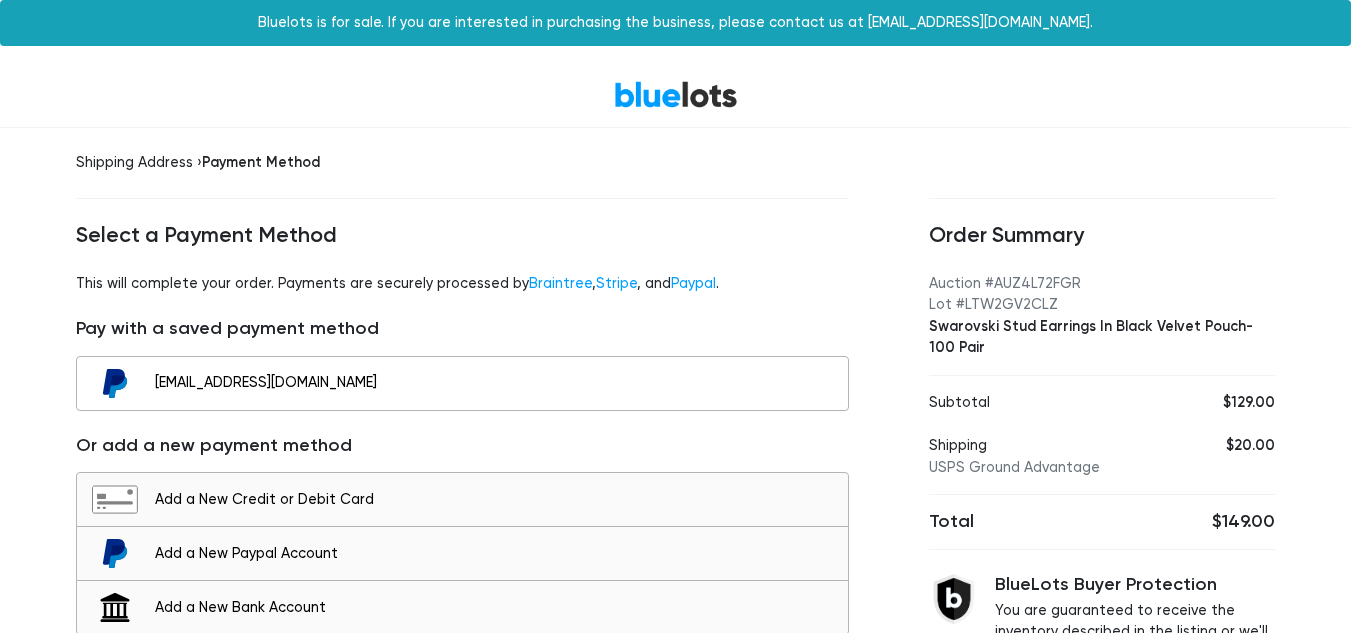 click on "TheChristy717@gmail.com" at bounding box center [496, 383] 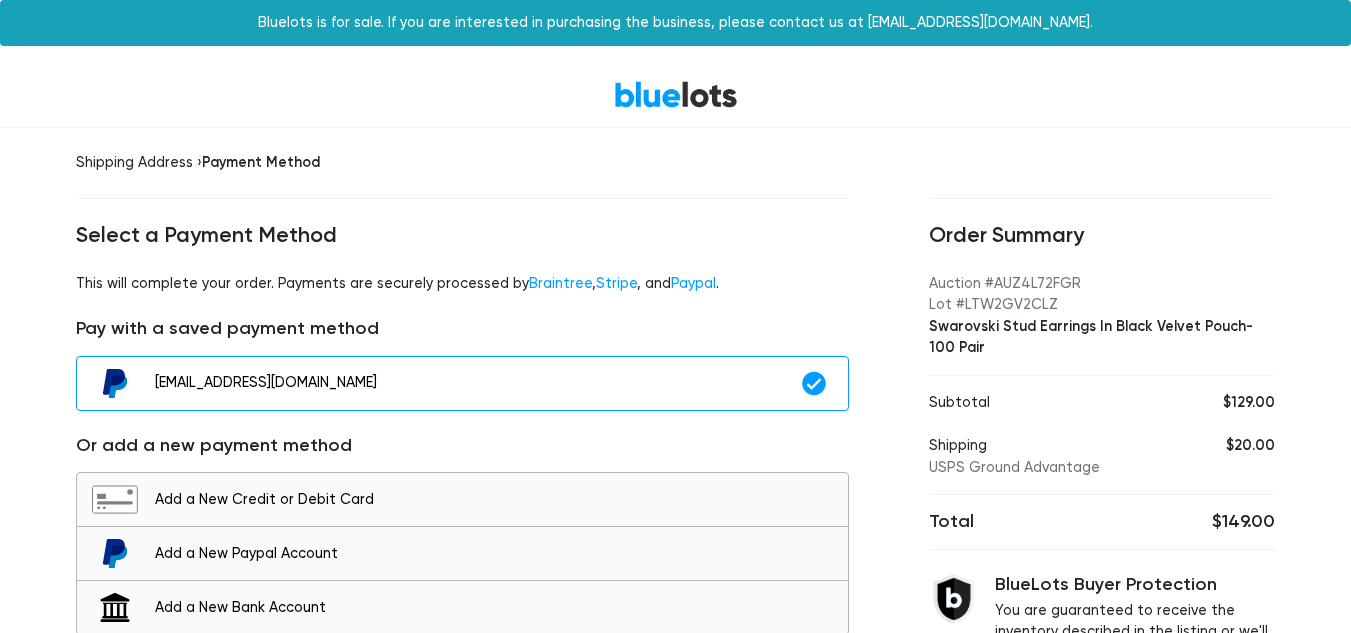 scroll, scrollTop: 86, scrollLeft: 0, axis: vertical 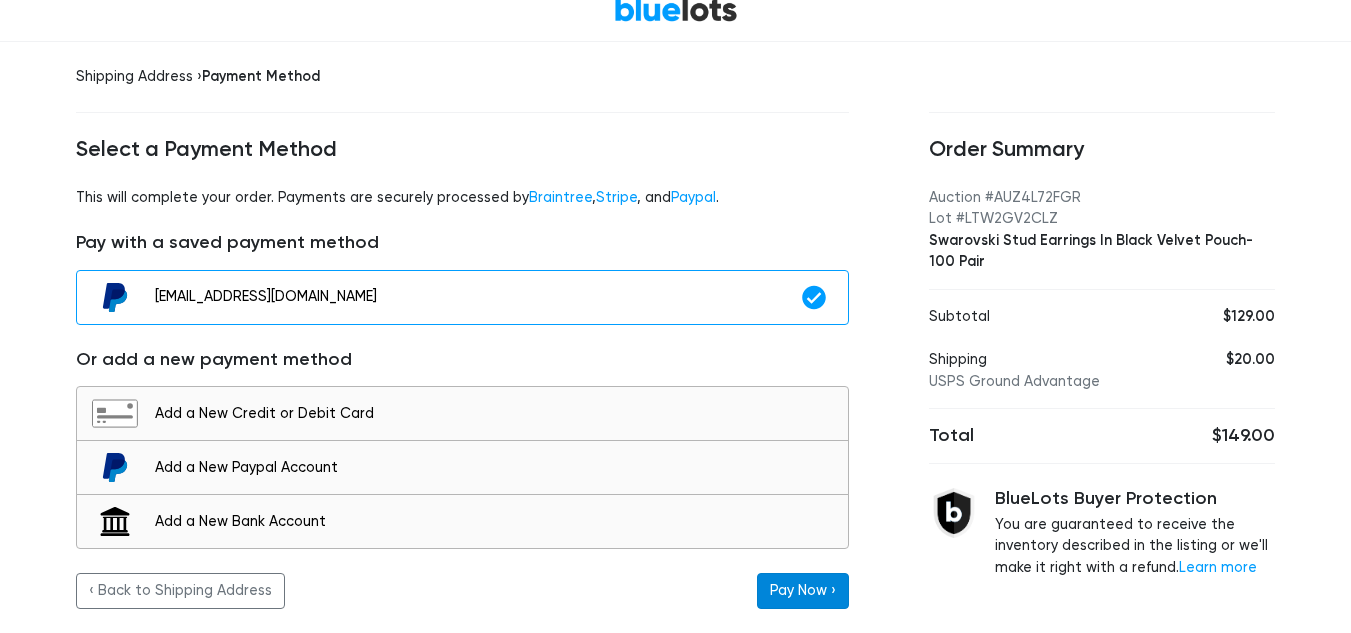 click on "Pay Now ›" at bounding box center (803, 591) 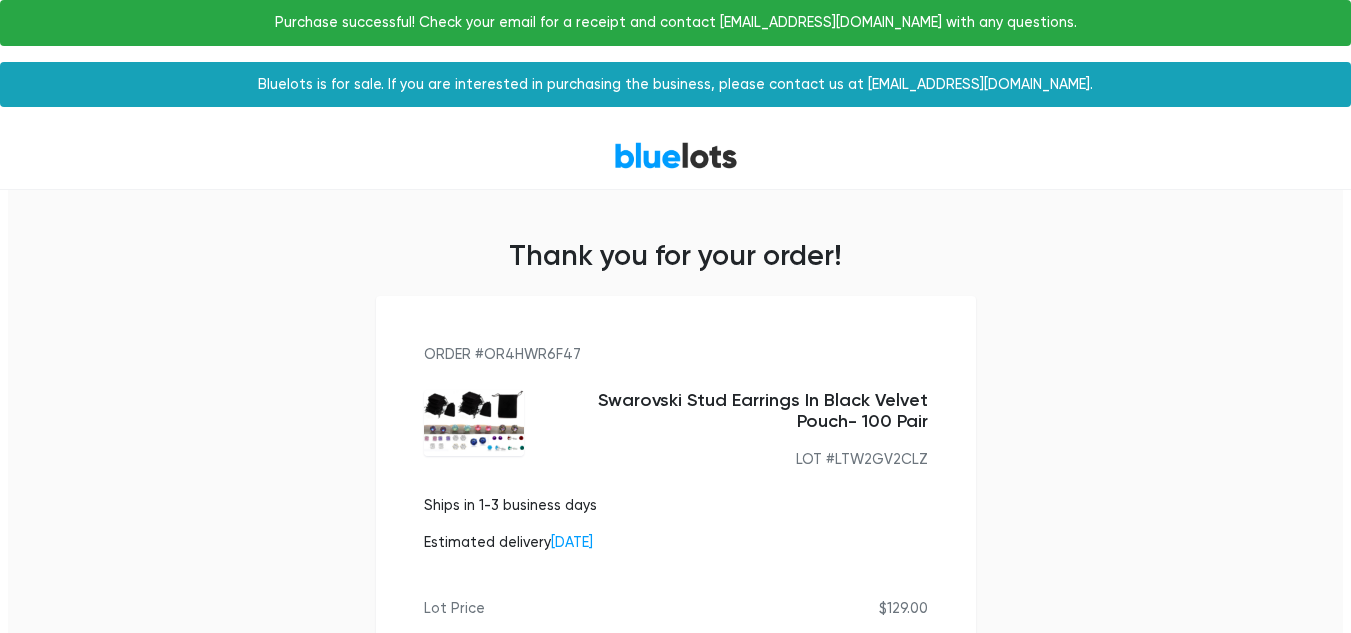 scroll, scrollTop: 0, scrollLeft: 0, axis: both 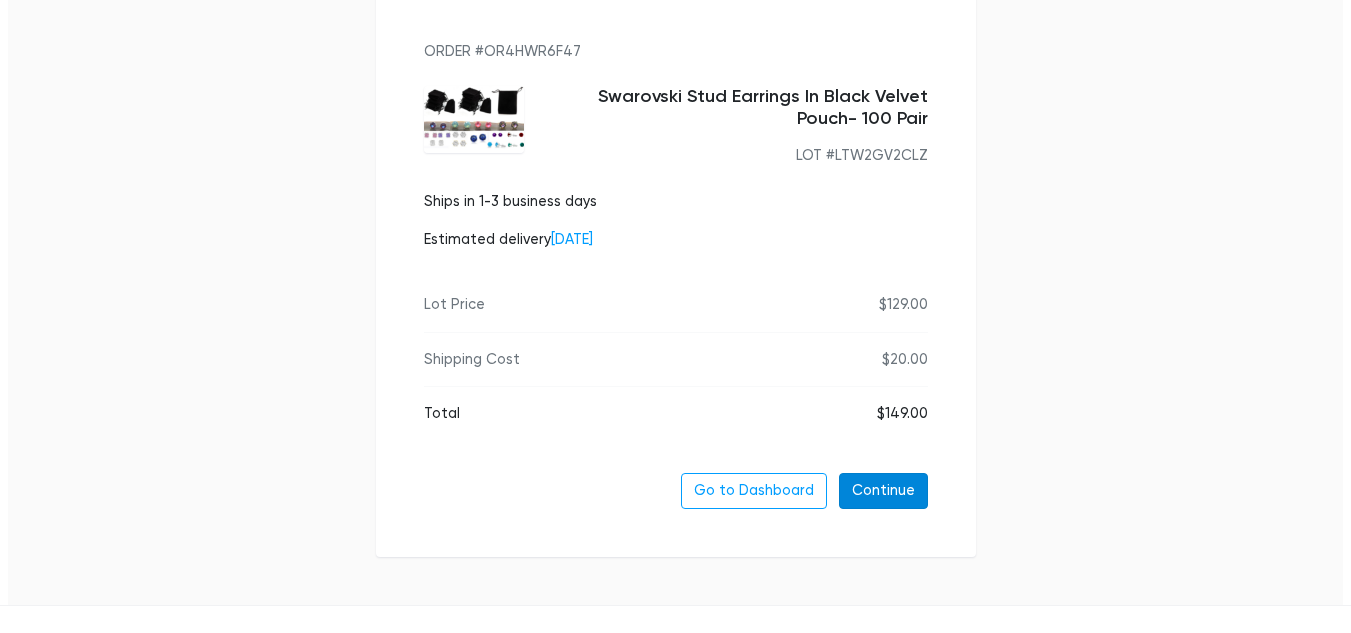 click on "Continue" at bounding box center [883, 491] 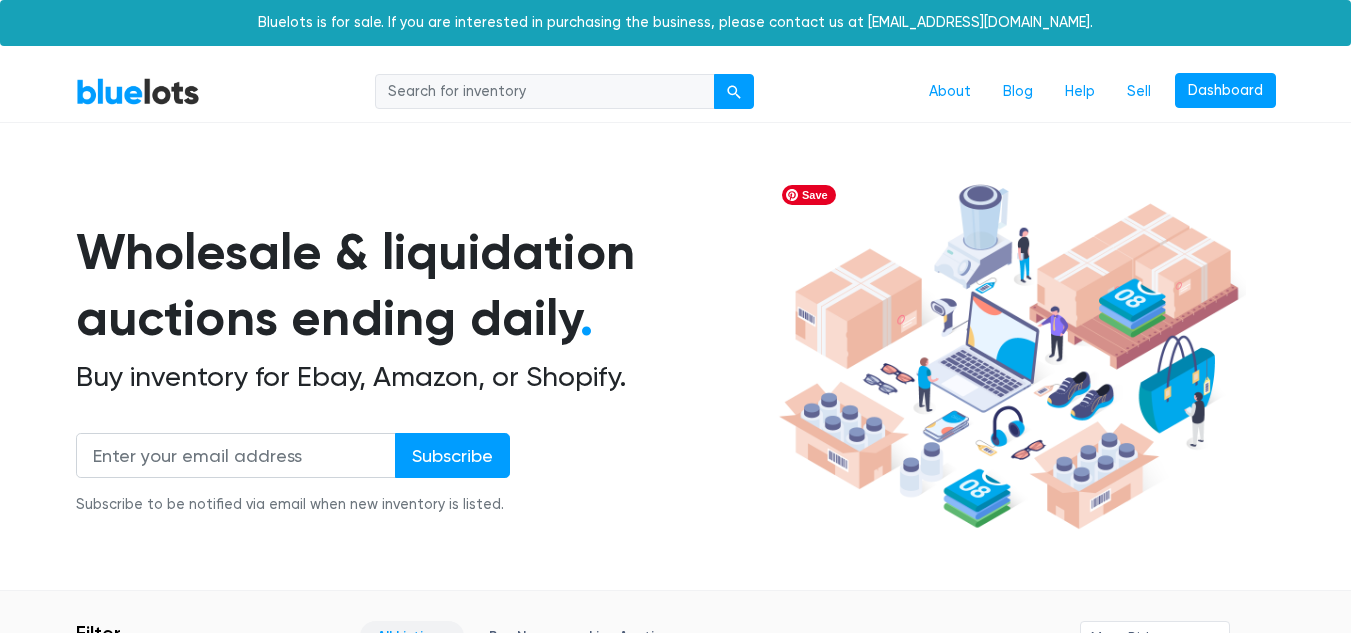 scroll, scrollTop: 0, scrollLeft: 0, axis: both 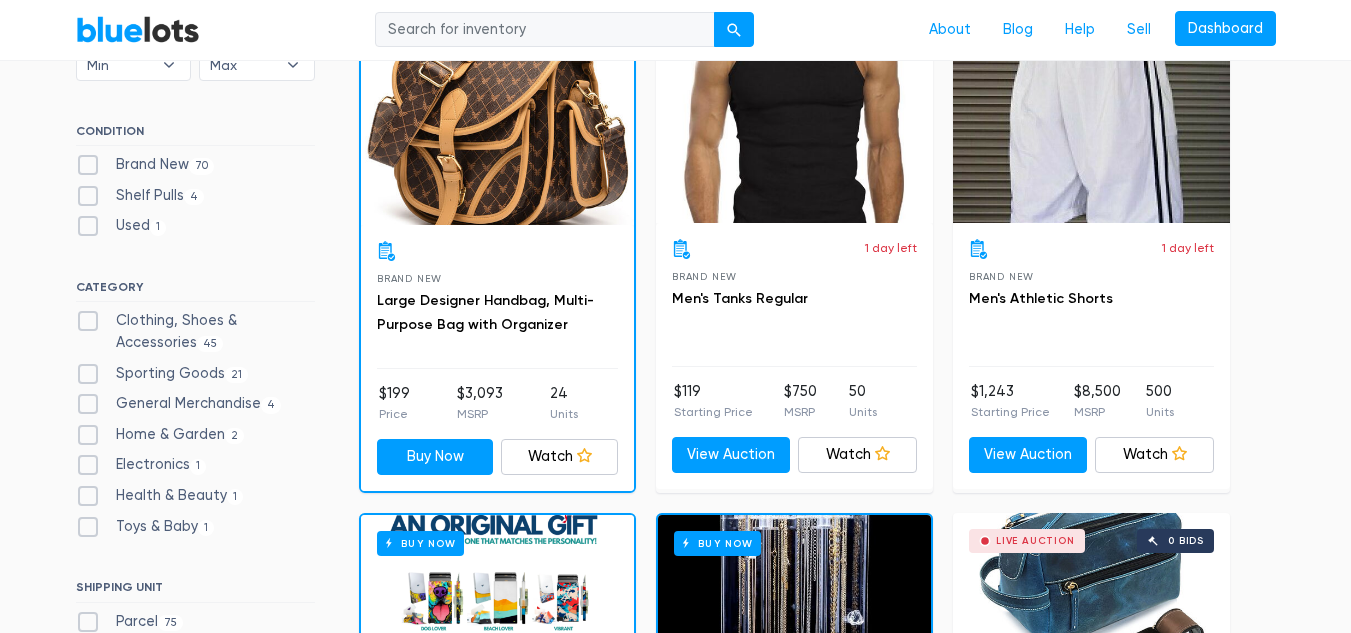 click on "Shelf Pulls
4" at bounding box center (140, 196) 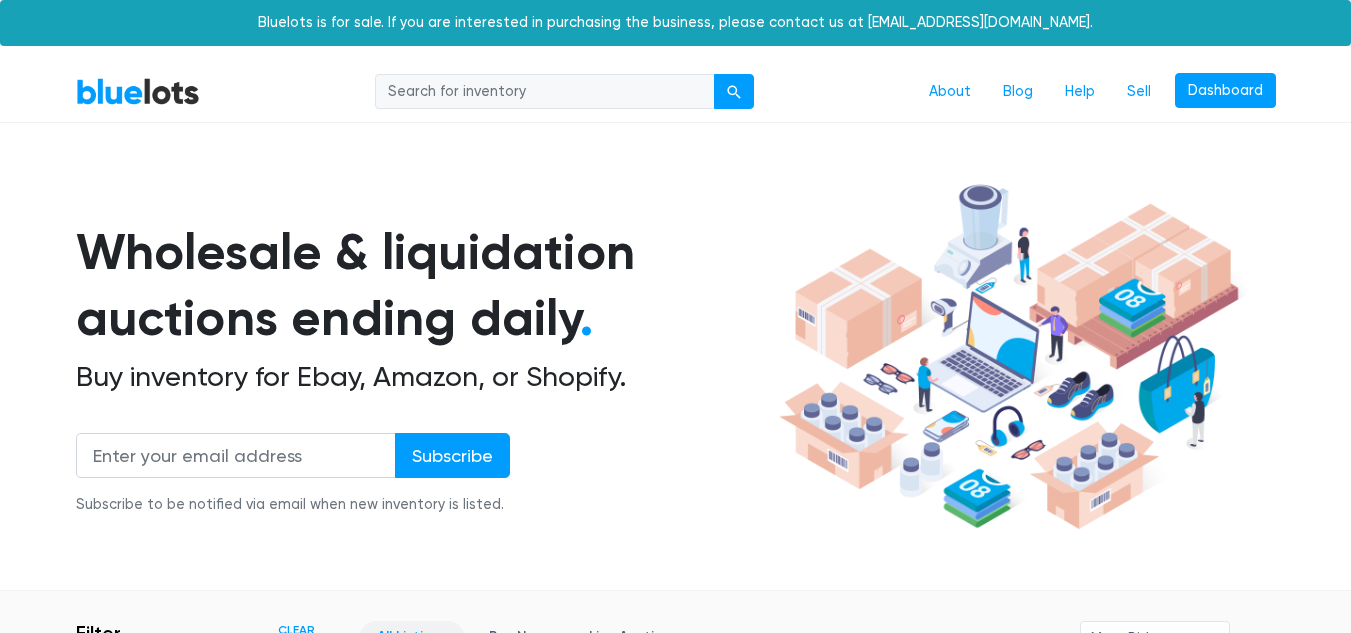 scroll, scrollTop: 538, scrollLeft: 0, axis: vertical 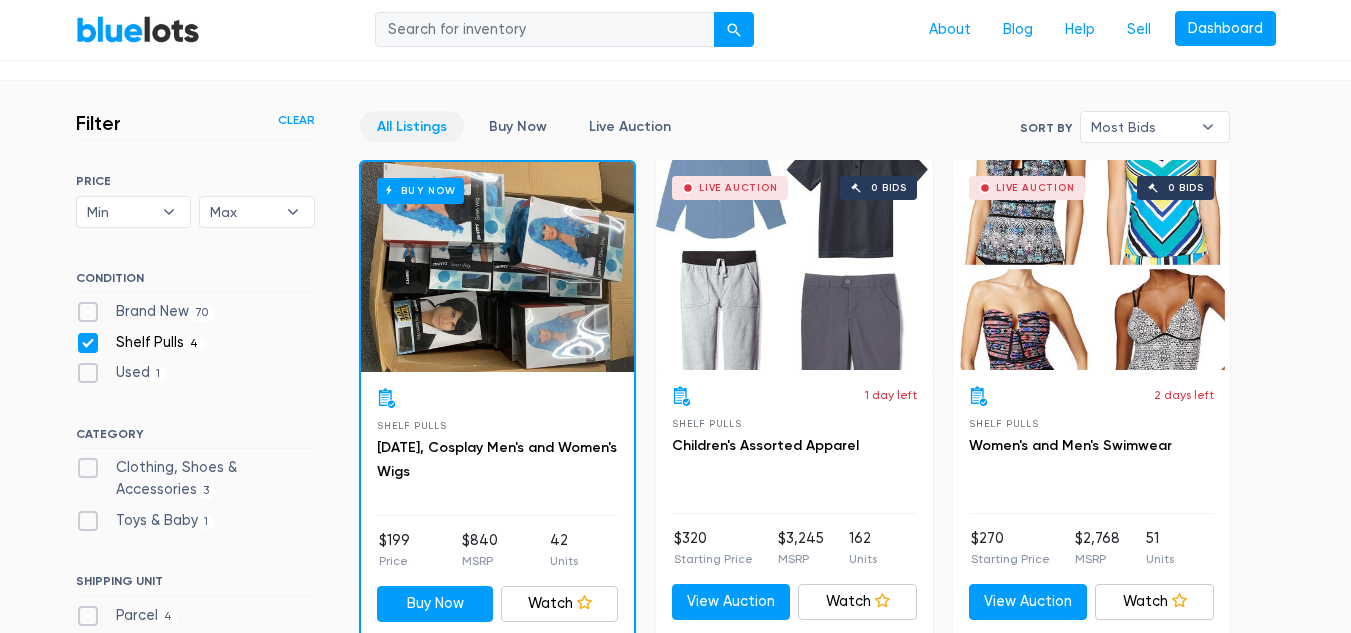 click on "Brand New
70" at bounding box center (145, 312) 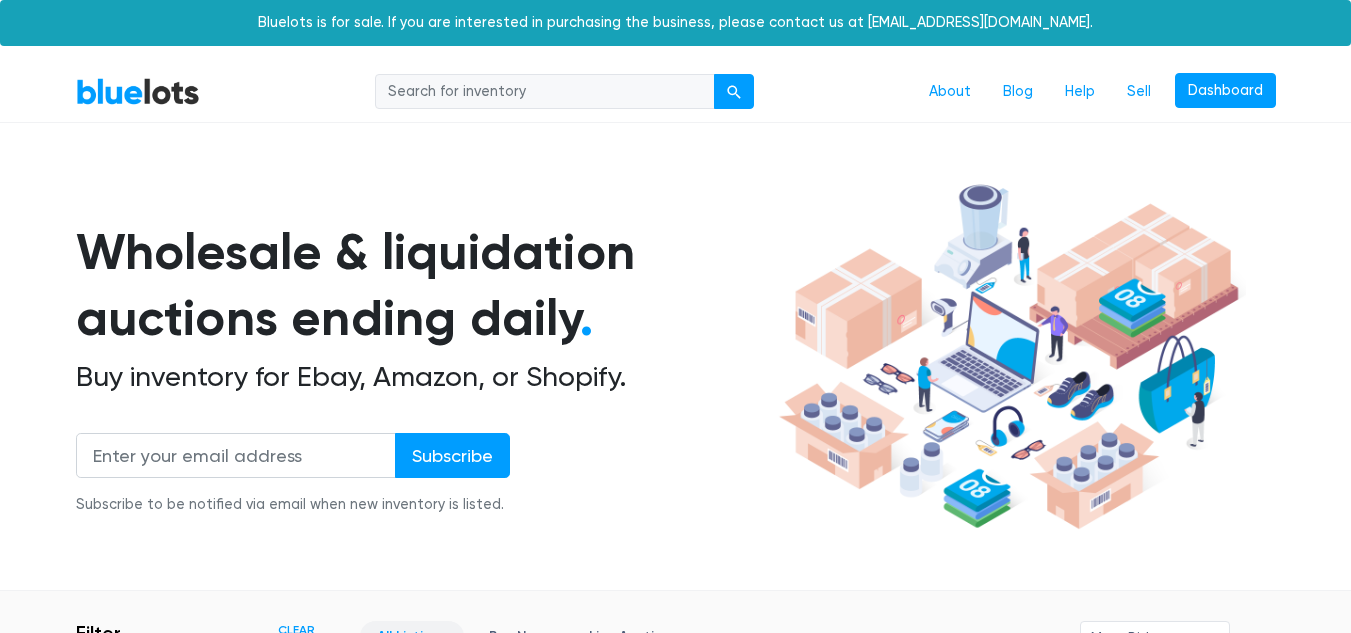 scroll, scrollTop: 538, scrollLeft: 0, axis: vertical 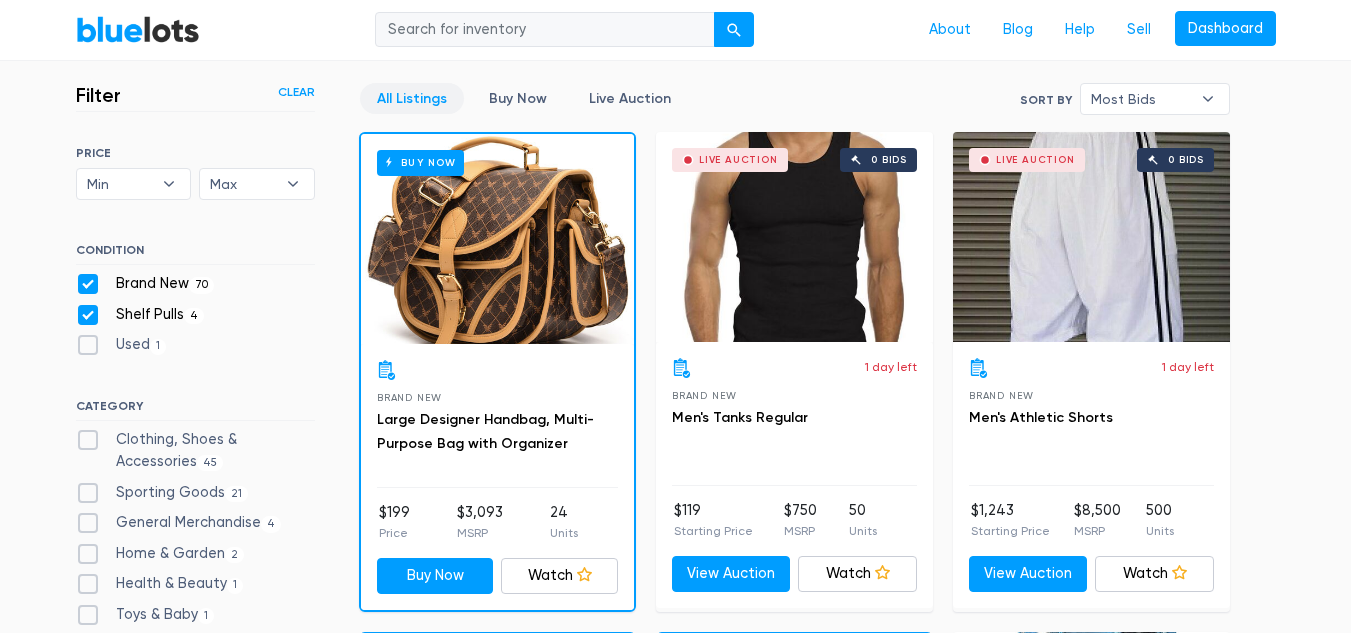 click on "Shelf Pulls
4" at bounding box center [140, 315] 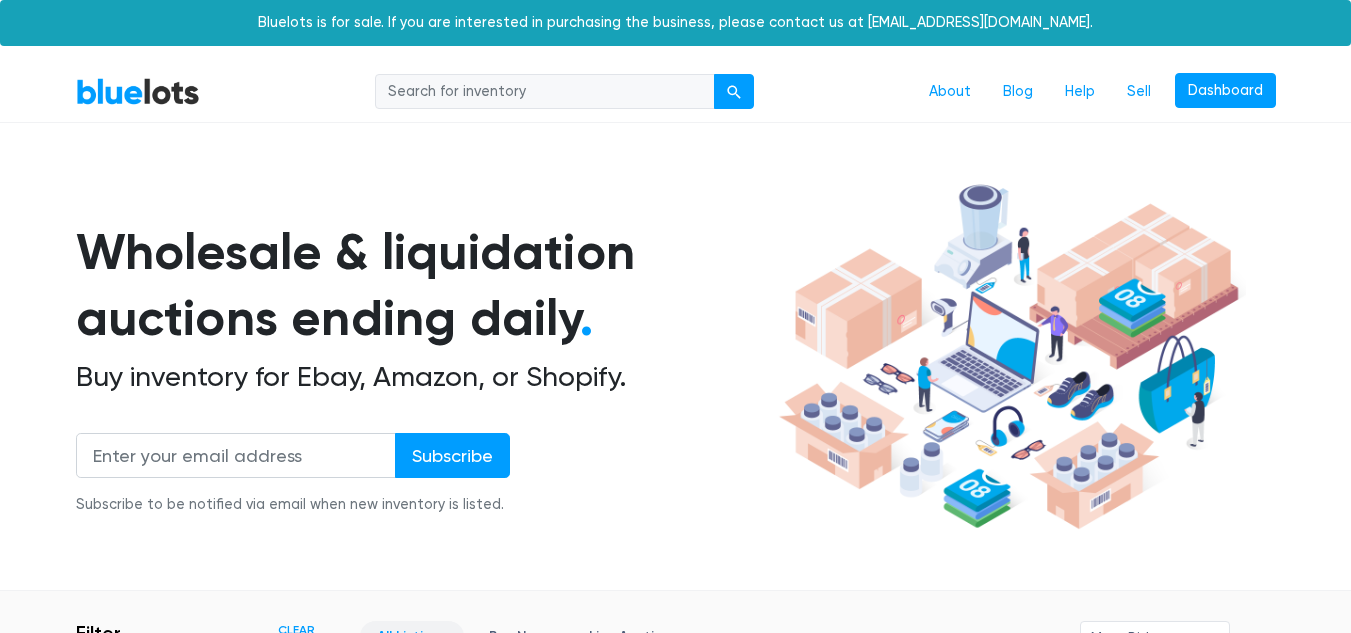 scroll, scrollTop: 538, scrollLeft: 0, axis: vertical 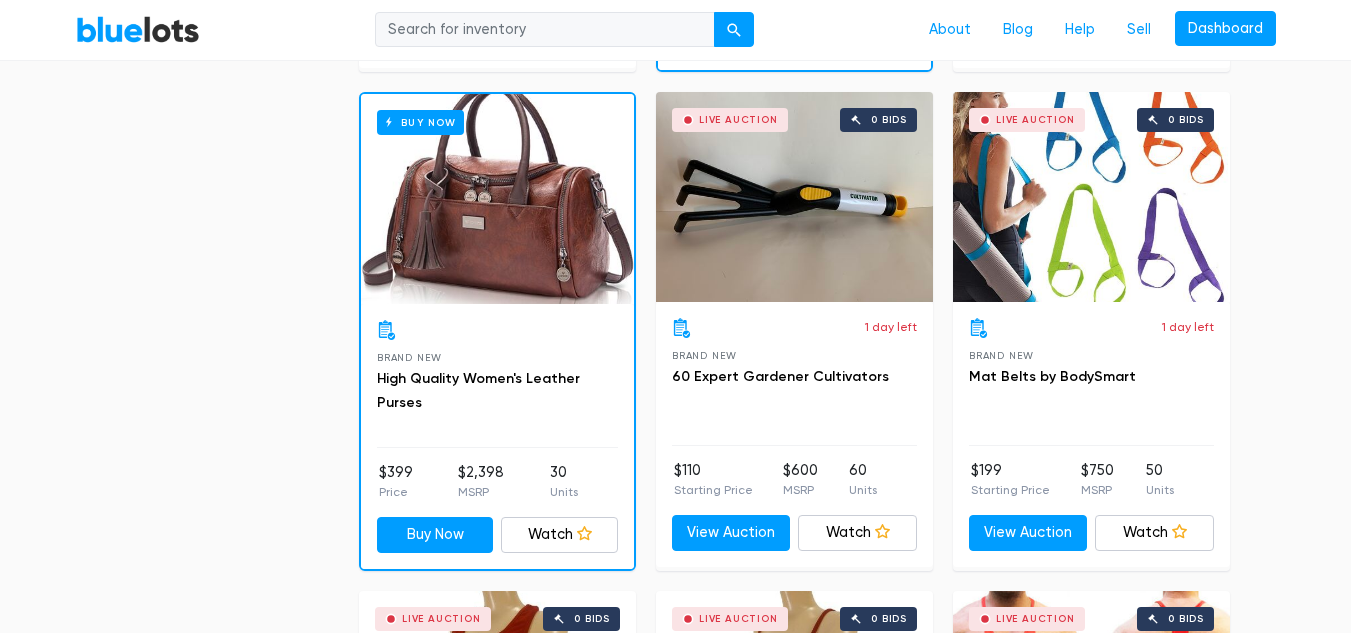 click on "Buy Now" at bounding box center [497, 199] 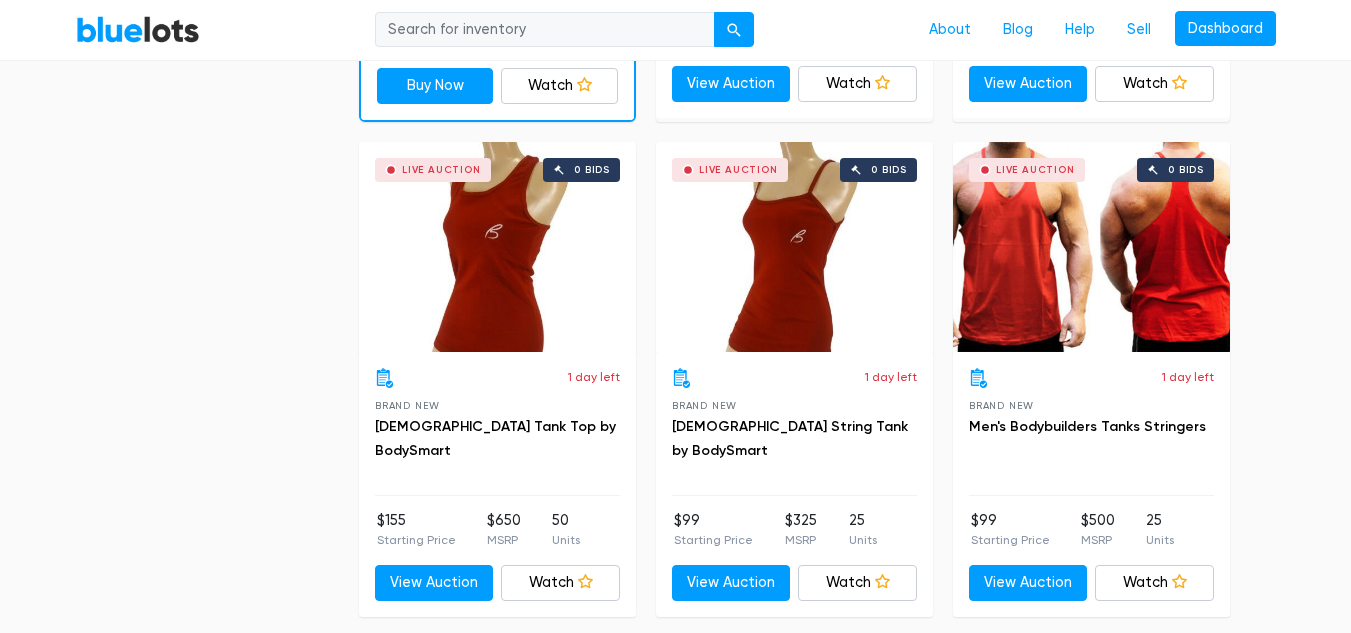 scroll, scrollTop: 3038, scrollLeft: 0, axis: vertical 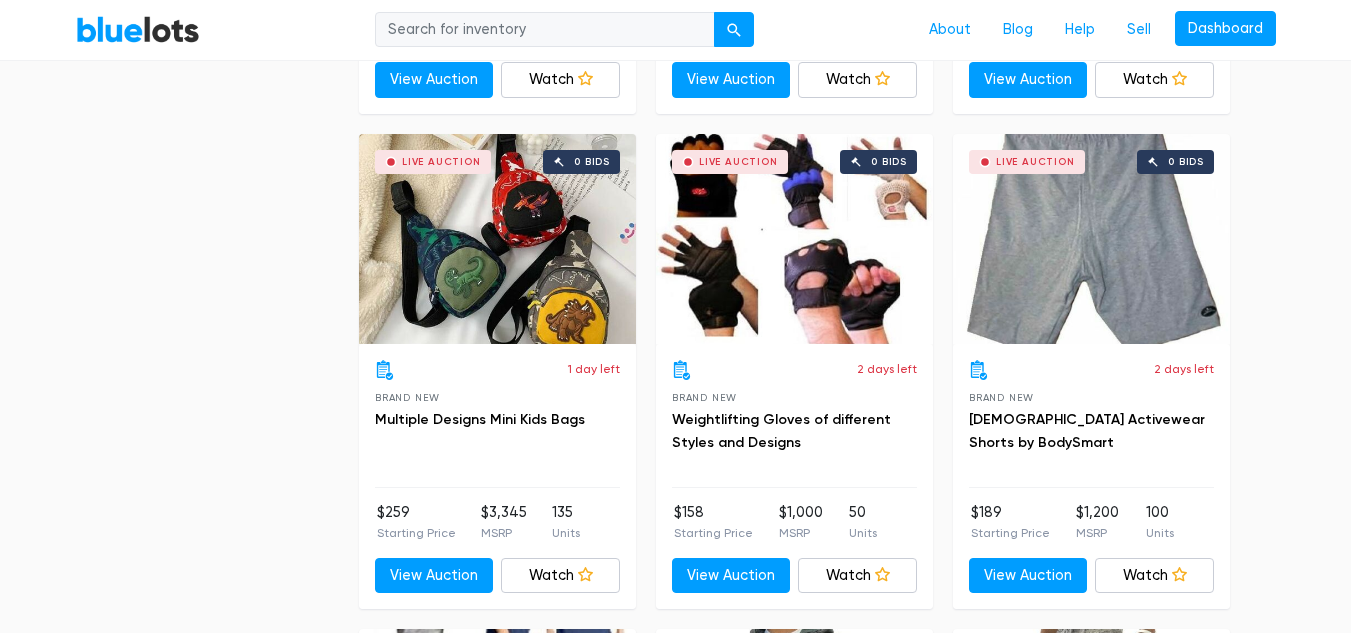 click on "Live Auction
0 bids" at bounding box center (497, 239) 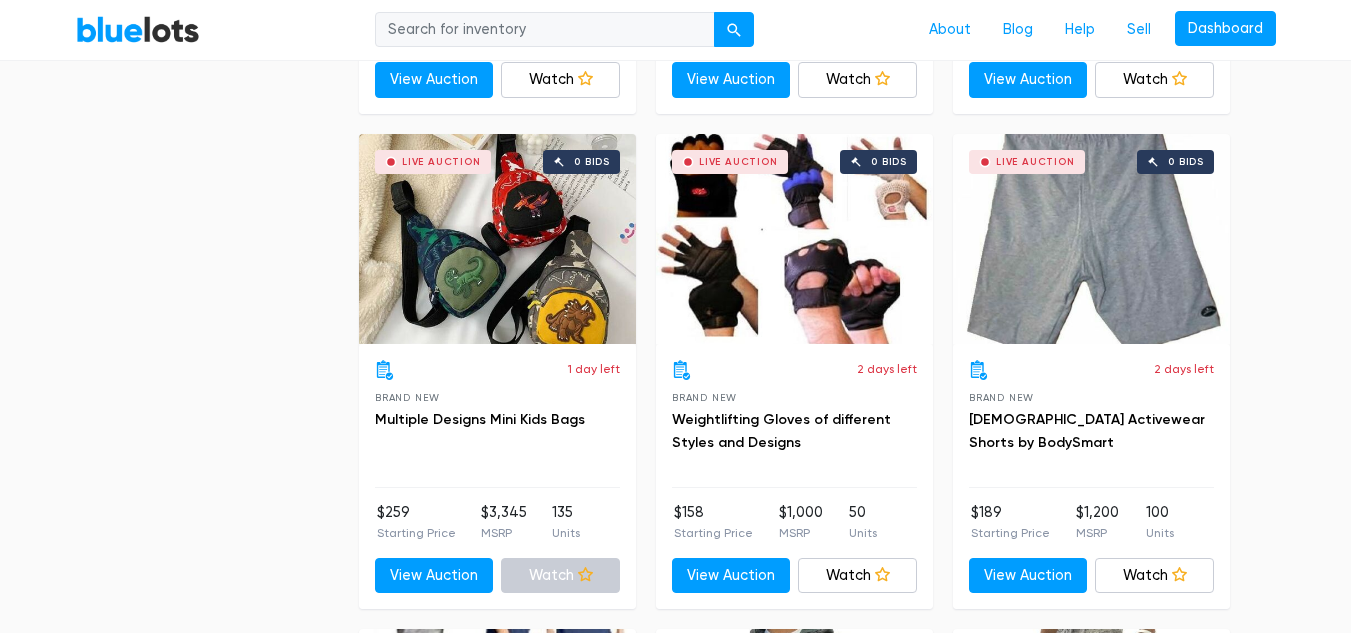 click at bounding box center (585, 574) 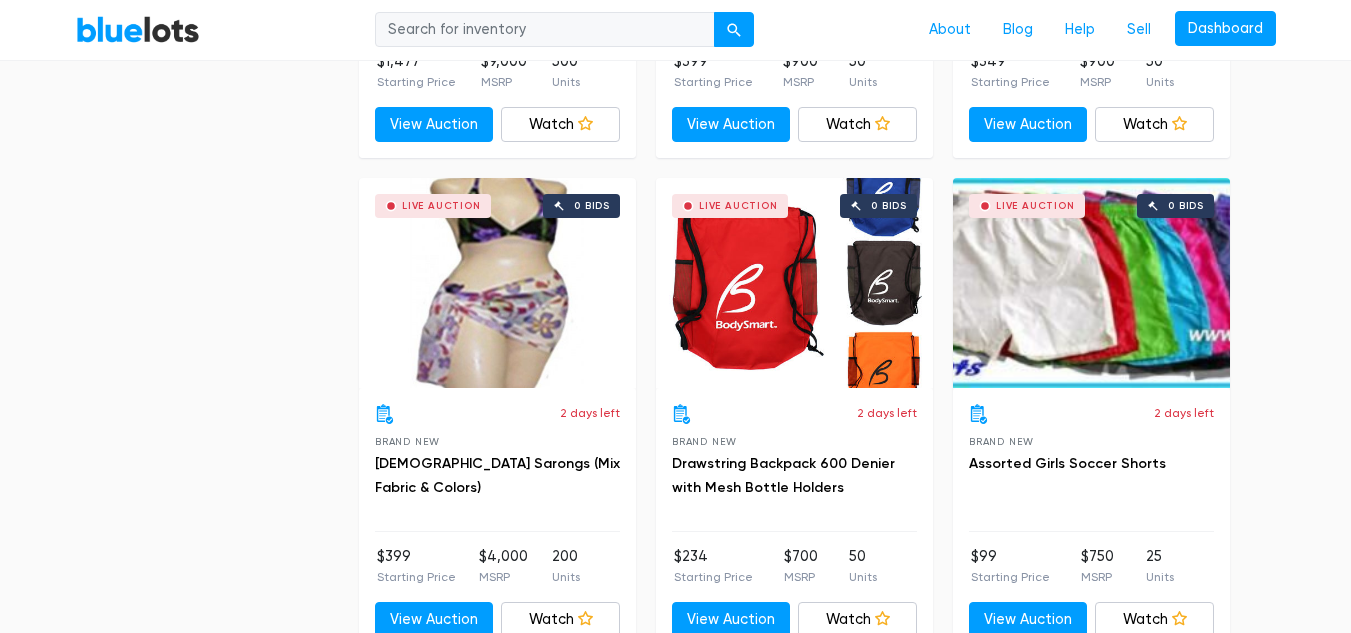 scroll, scrollTop: 6468, scrollLeft: 0, axis: vertical 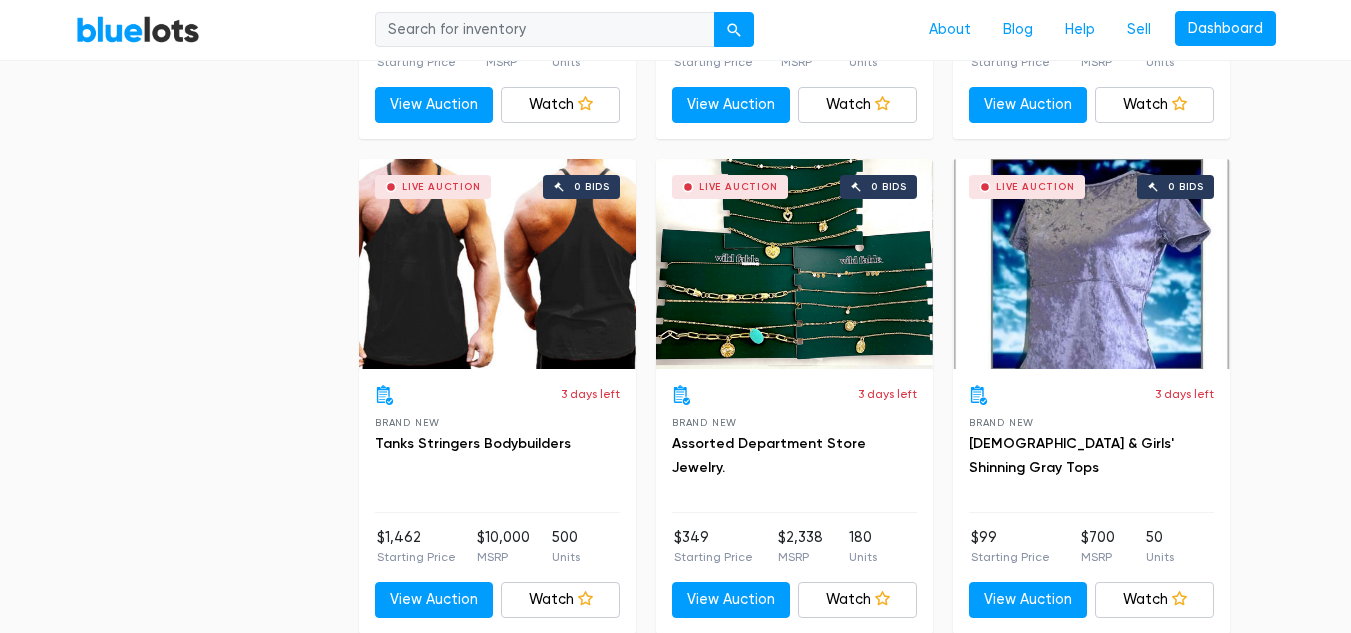 click on "Live Auction
0 bids" at bounding box center [794, 264] 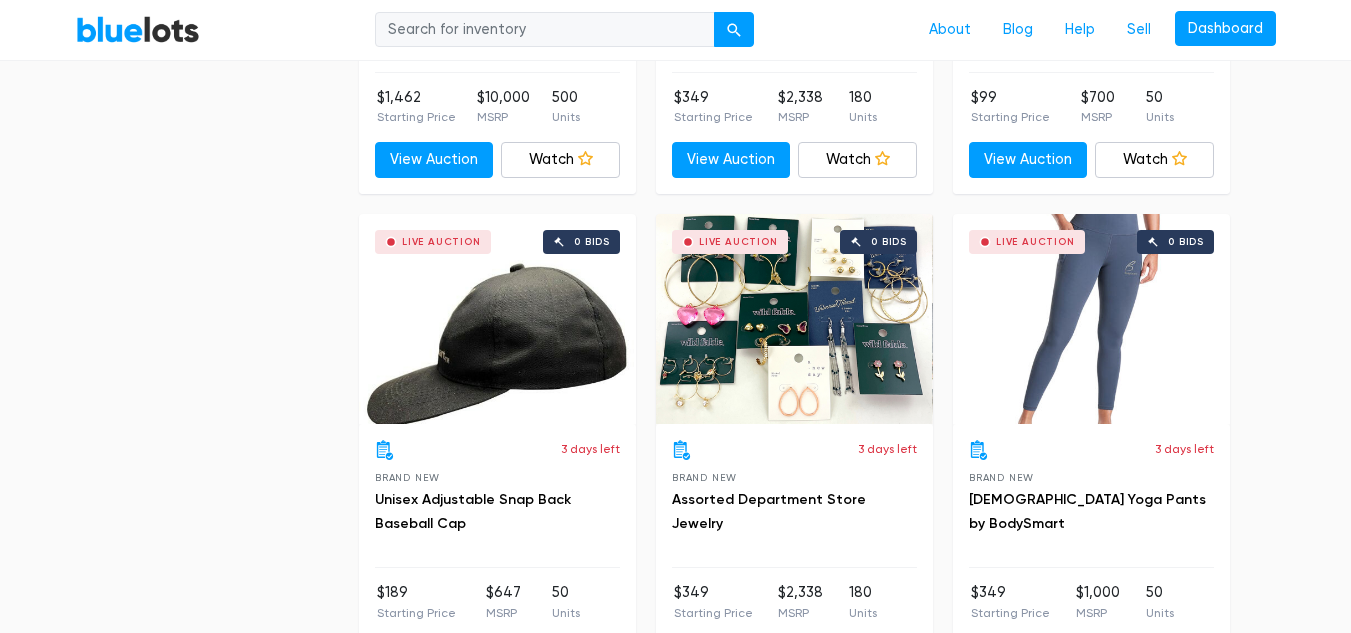 scroll, scrollTop: 7928, scrollLeft: 0, axis: vertical 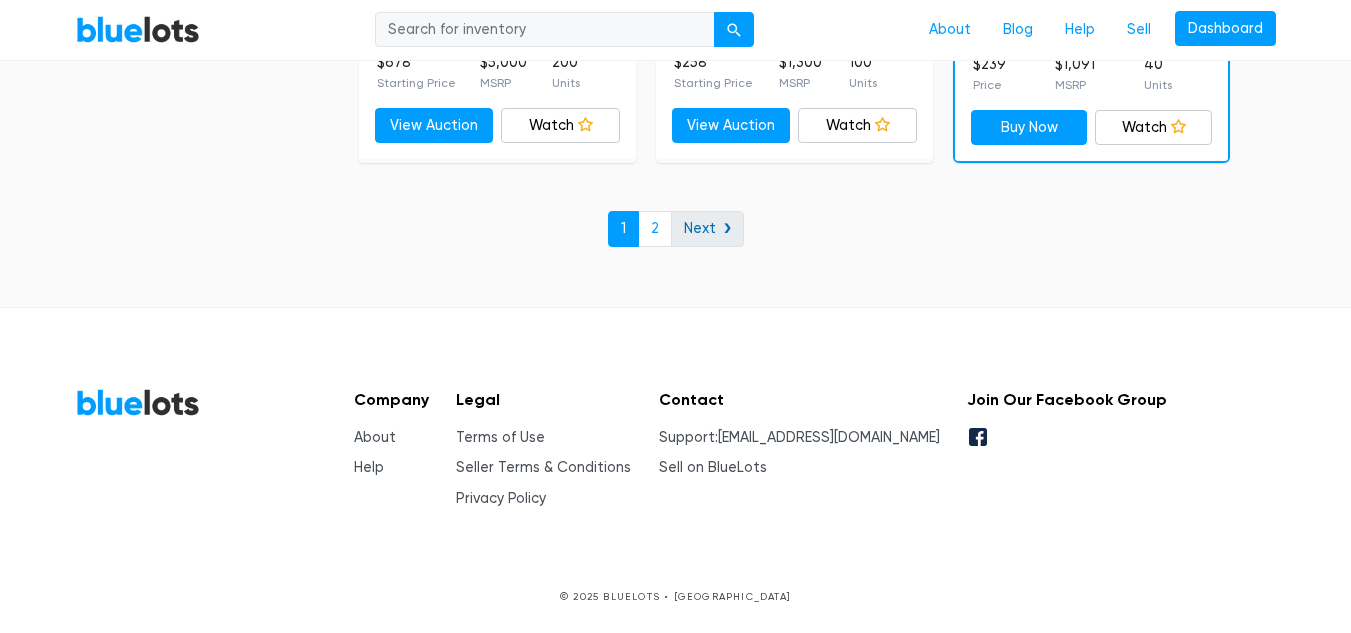 click on "Next  ❯" at bounding box center [707, 229] 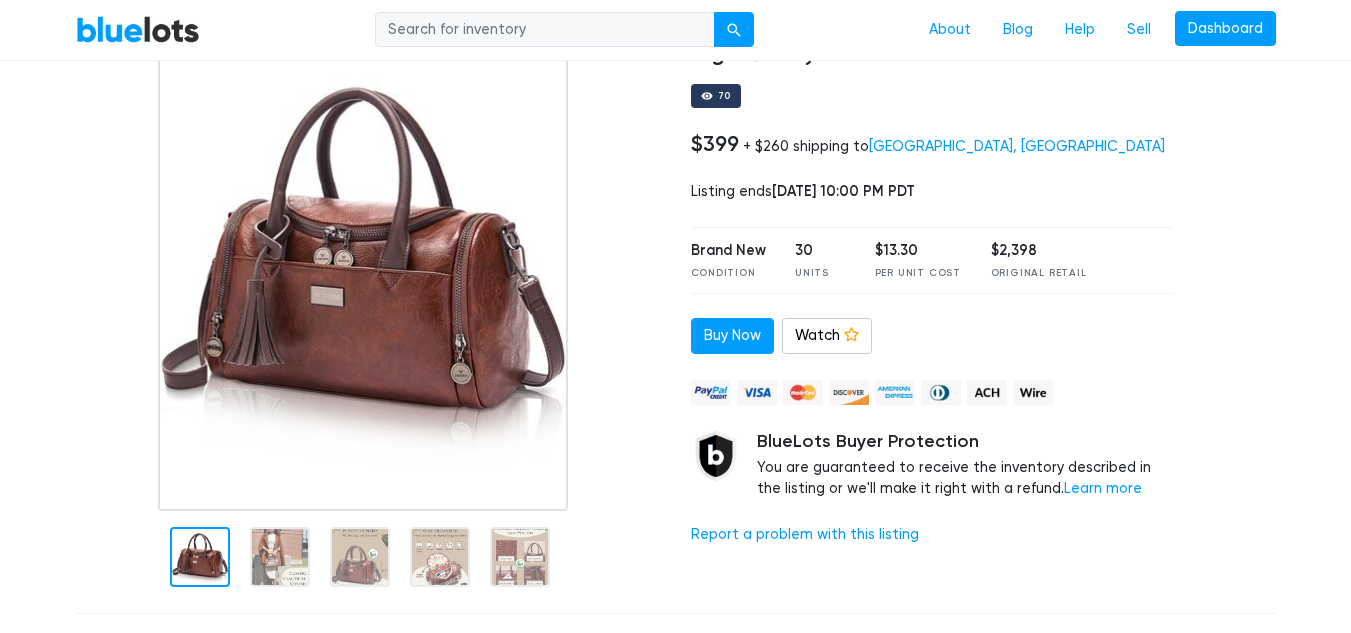 scroll, scrollTop: 174, scrollLeft: 0, axis: vertical 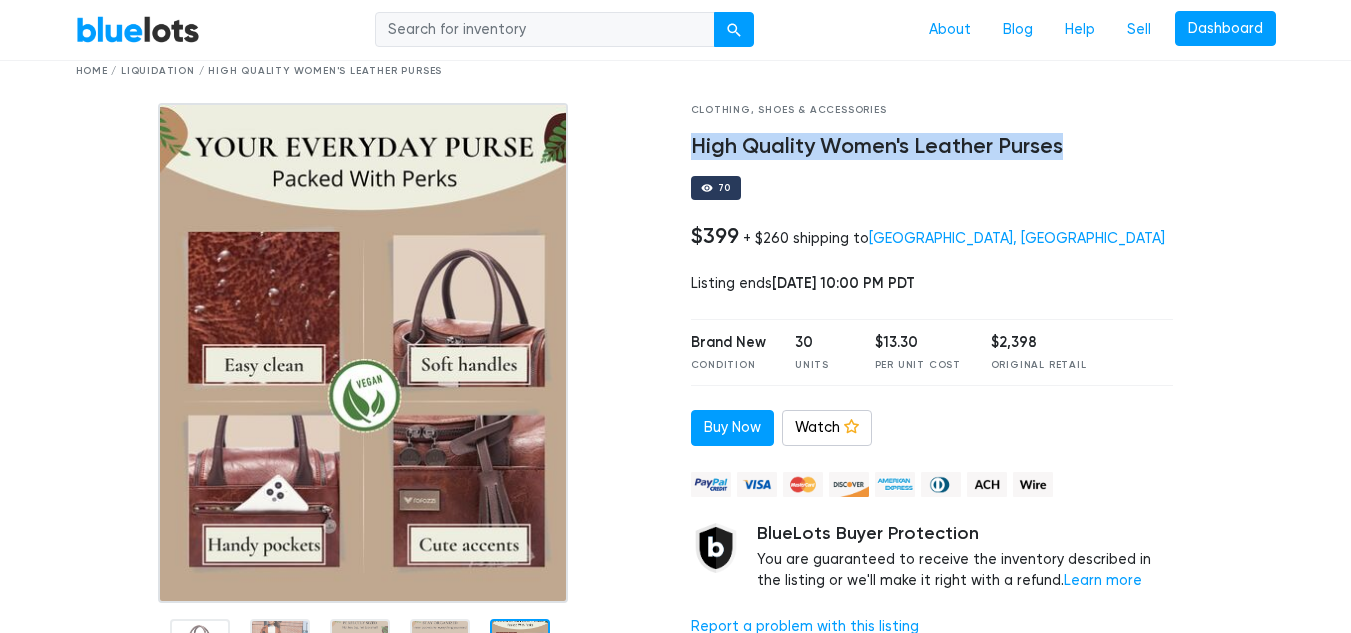drag, startPoint x: 1065, startPoint y: 153, endPoint x: 694, endPoint y: 144, distance: 371.10916 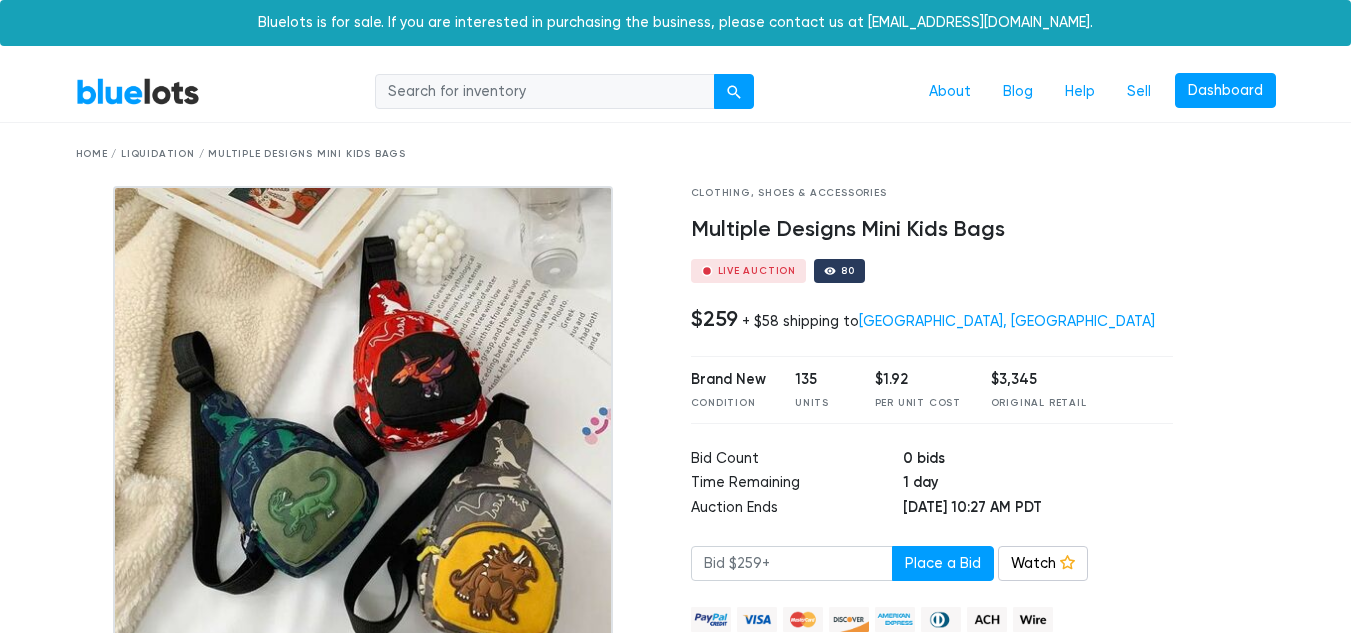 scroll, scrollTop: 0, scrollLeft: 0, axis: both 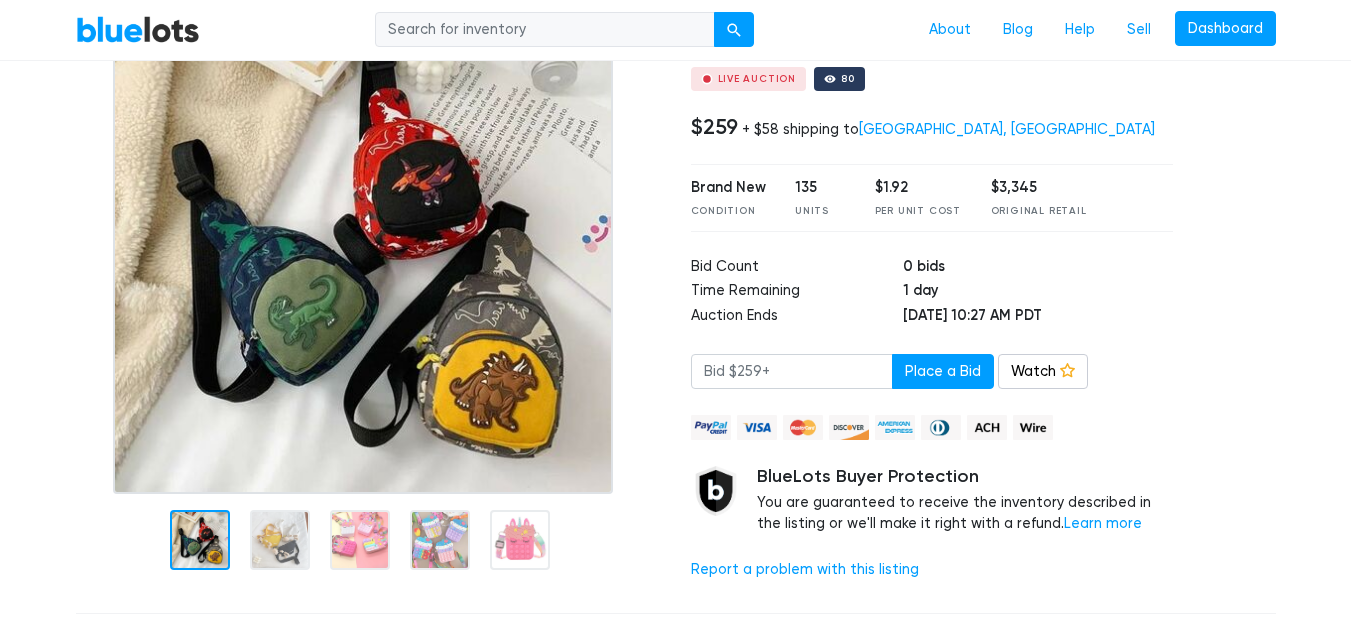 drag, startPoint x: 1361, startPoint y: 53, endPoint x: 1365, endPoint y: 102, distance: 49.162994 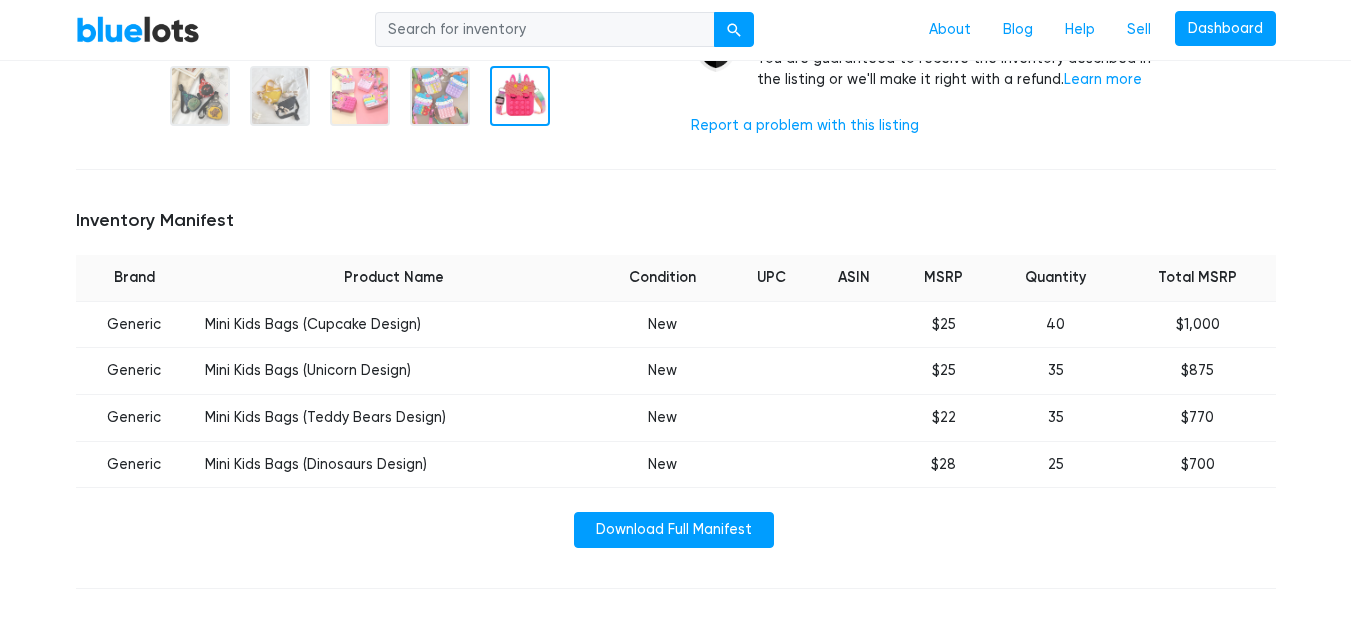 scroll, scrollTop: 632, scrollLeft: 0, axis: vertical 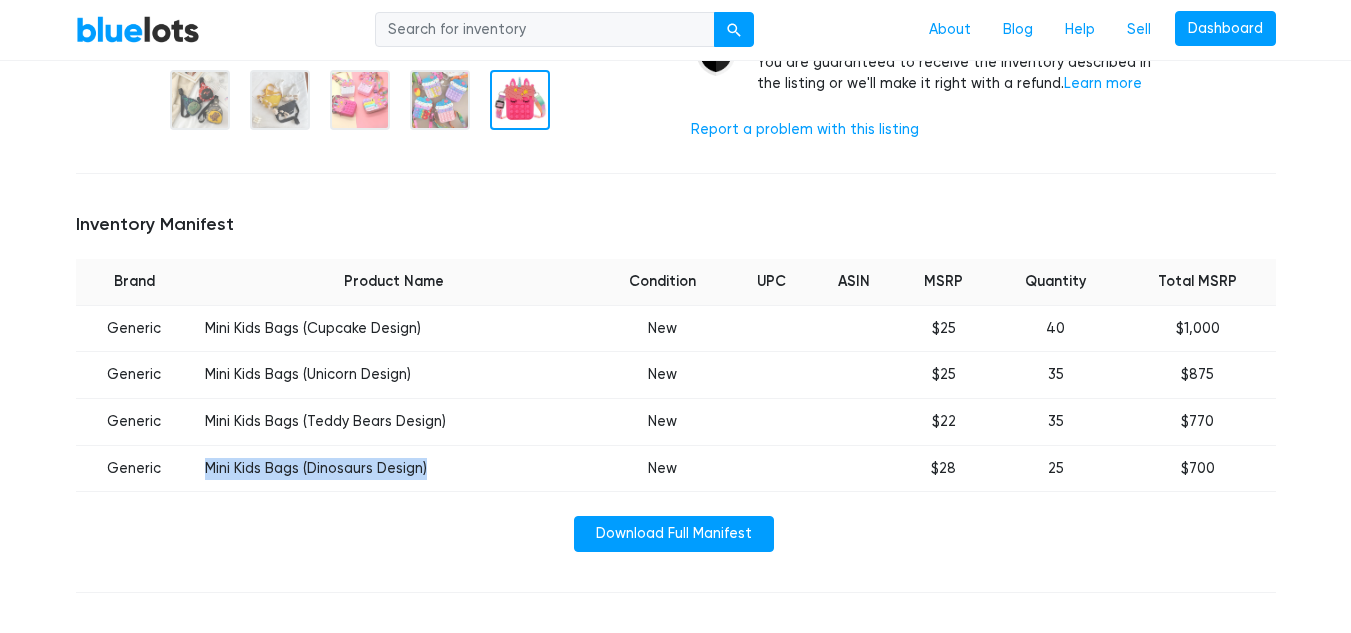 drag, startPoint x: 435, startPoint y: 479, endPoint x: 198, endPoint y: 484, distance: 237.05273 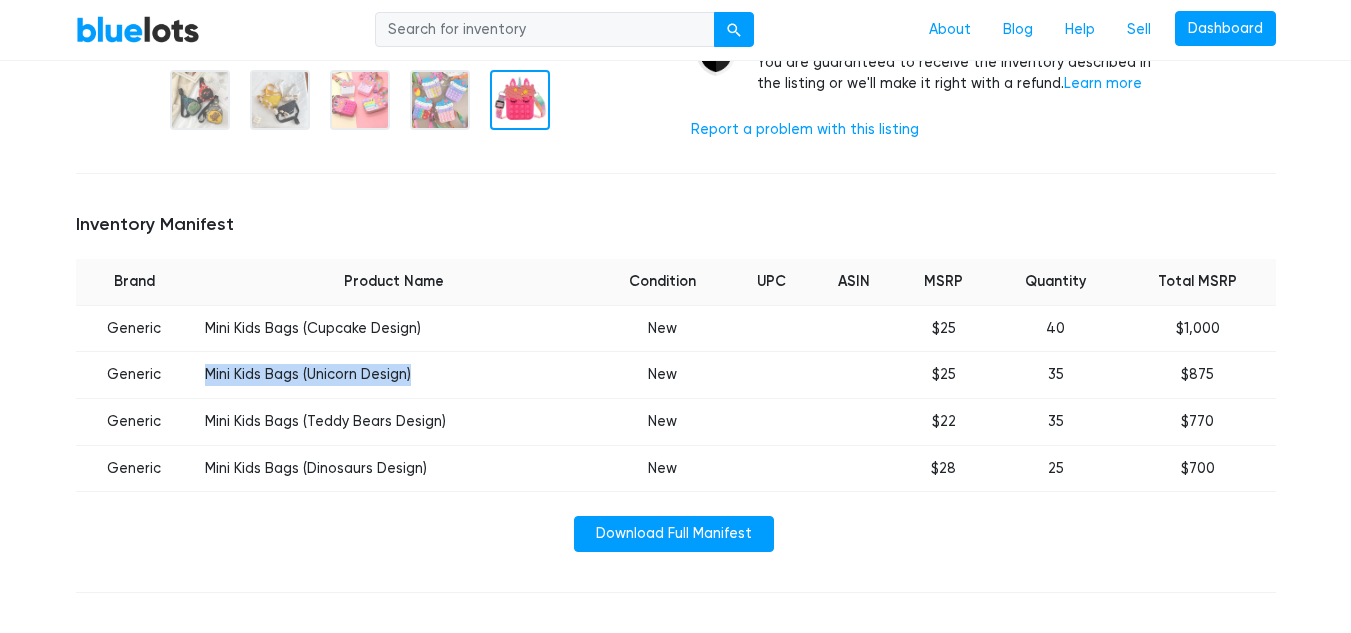 drag, startPoint x: 428, startPoint y: 373, endPoint x: 203, endPoint y: 371, distance: 225.0089 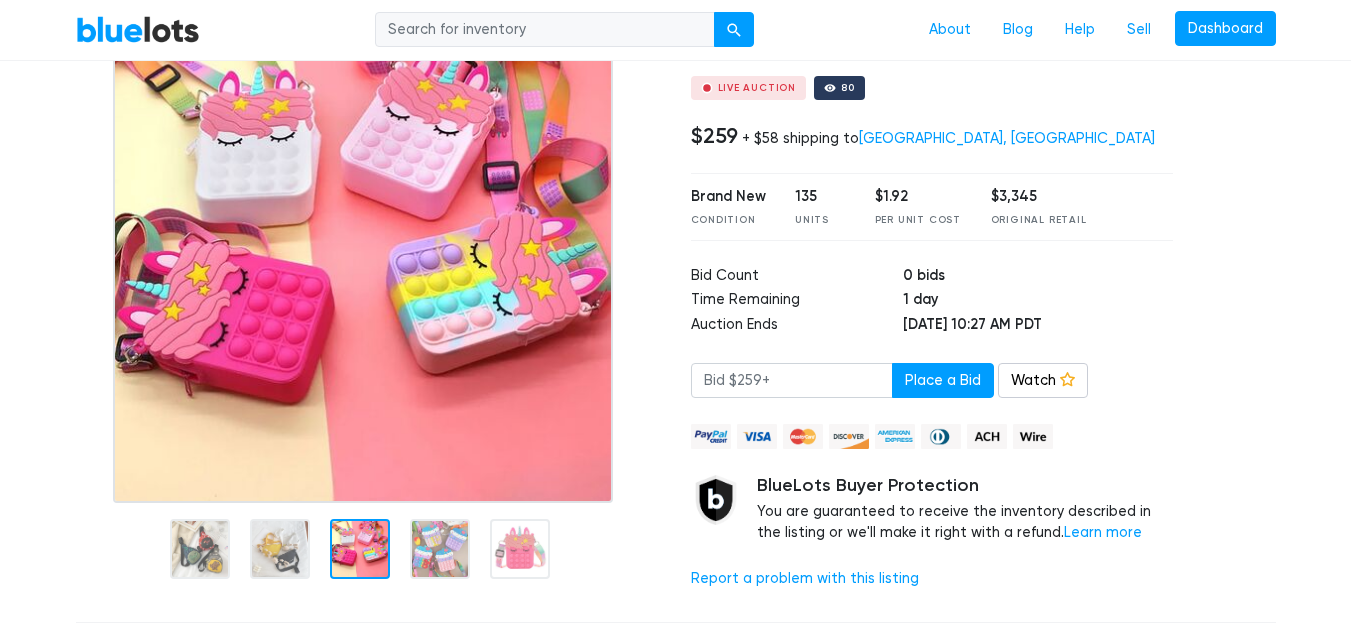 scroll, scrollTop: 188, scrollLeft: 0, axis: vertical 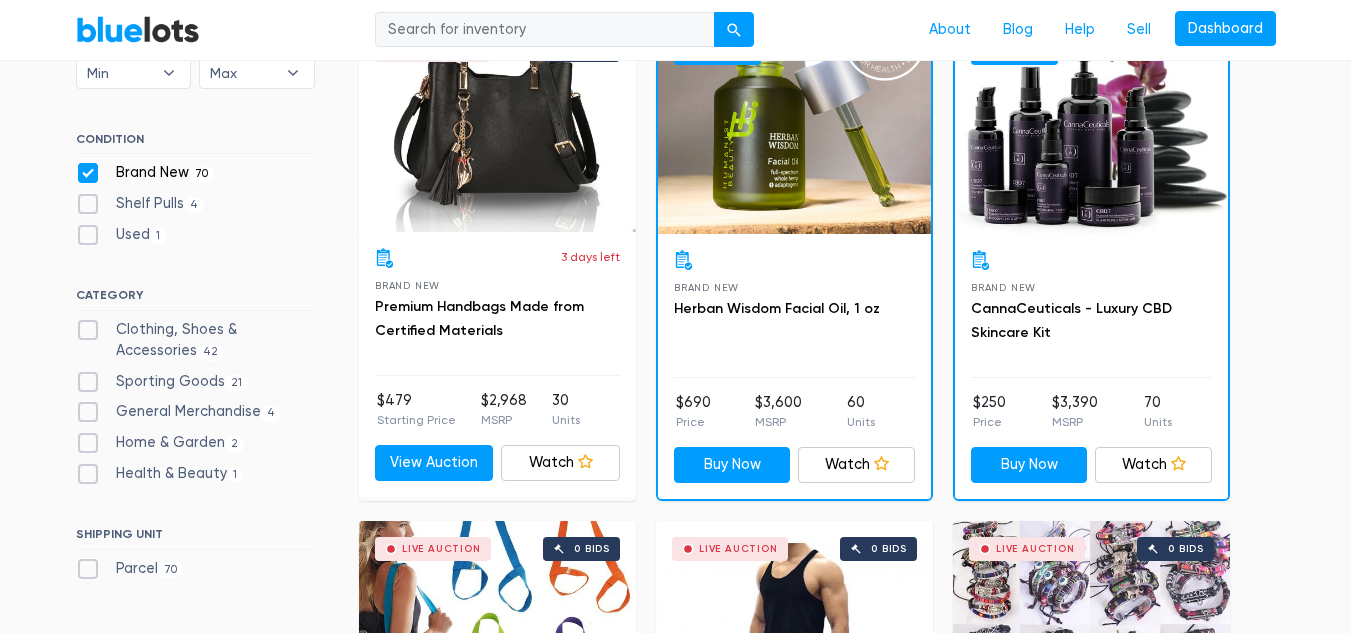 click on "Buy Now" at bounding box center [1091, 129] 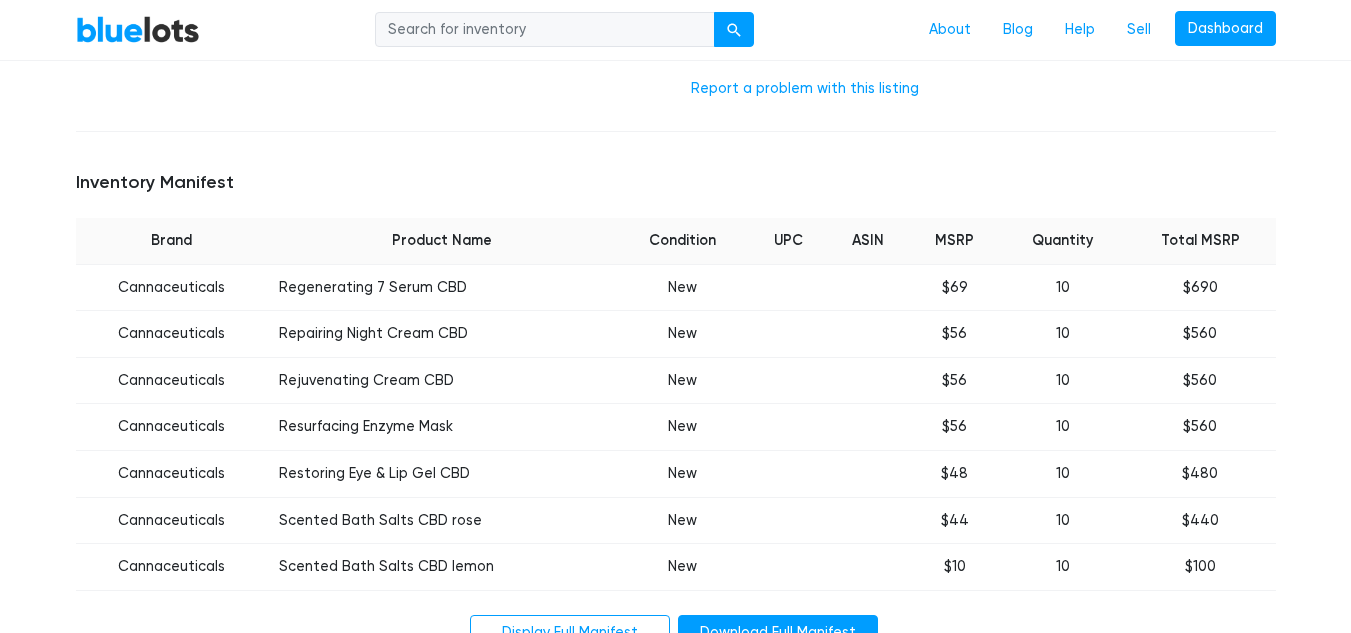 scroll, scrollTop: 609, scrollLeft: 0, axis: vertical 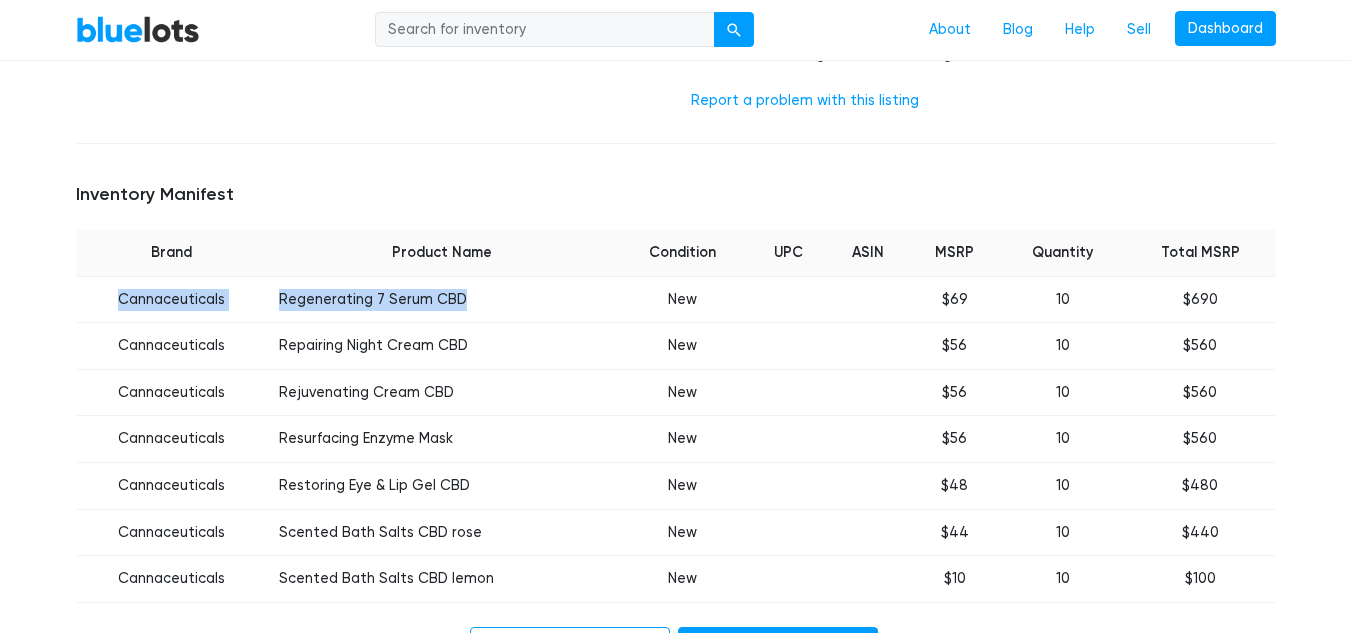 drag, startPoint x: 484, startPoint y: 301, endPoint x: 93, endPoint y: 312, distance: 391.1547 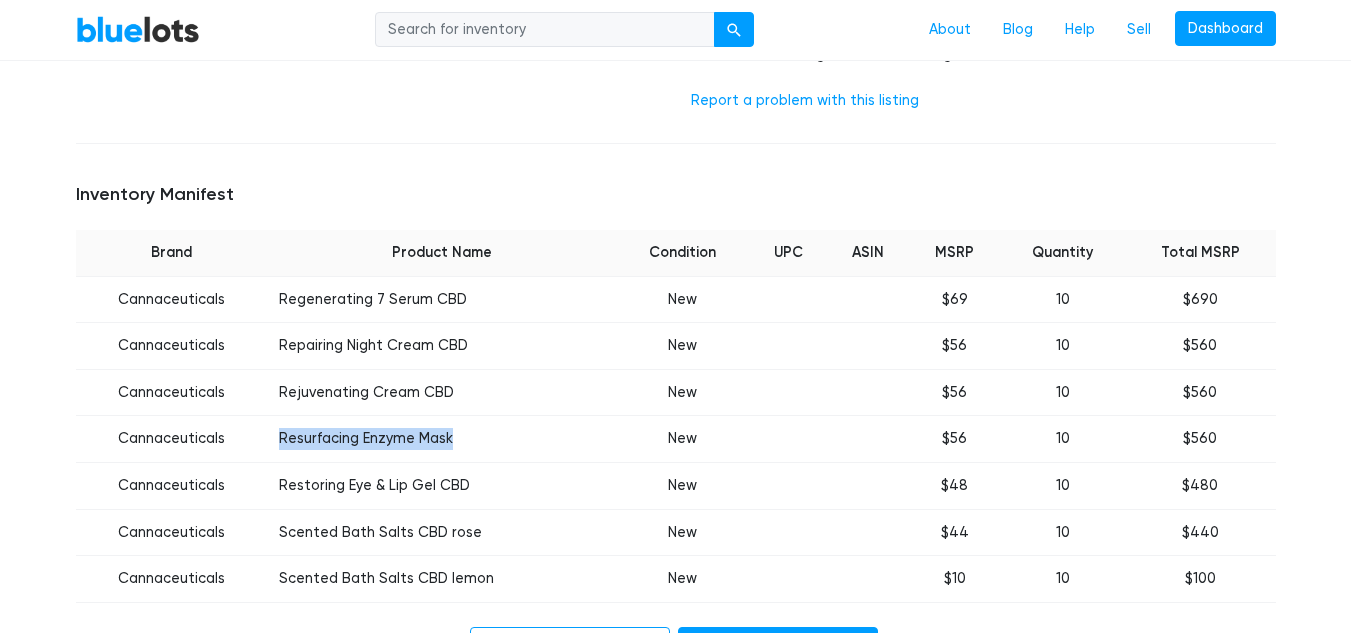 drag, startPoint x: 501, startPoint y: 437, endPoint x: 275, endPoint y: 449, distance: 226.31836 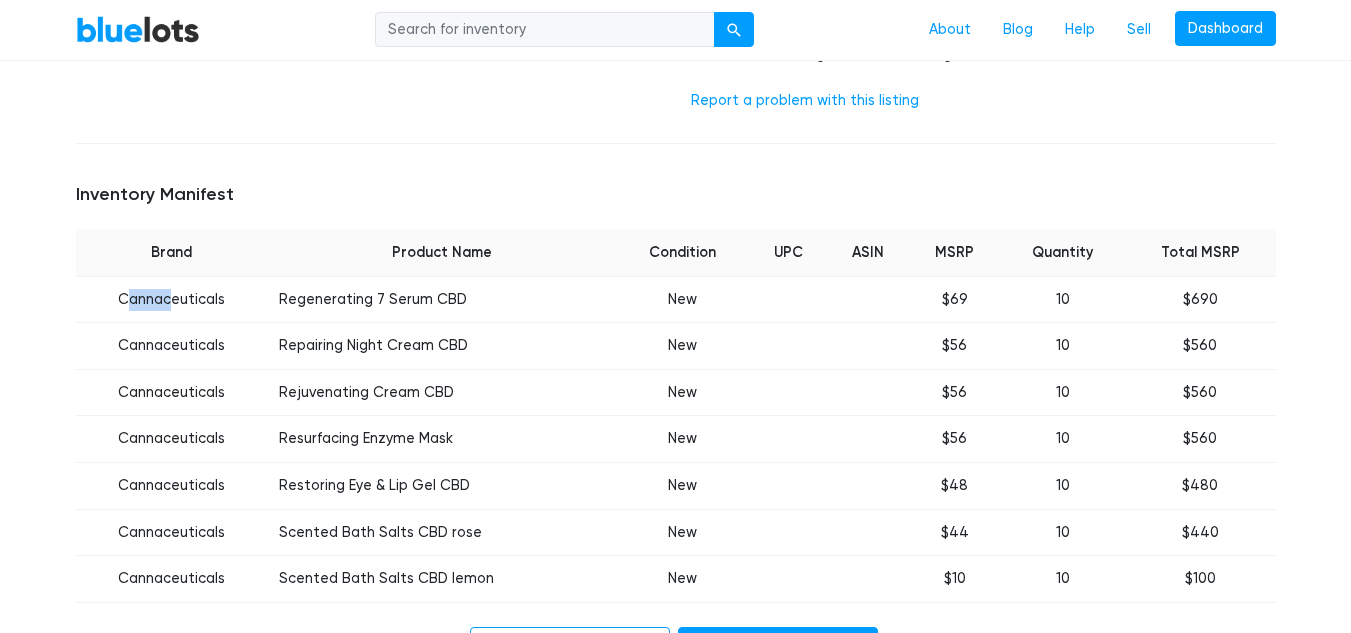 drag, startPoint x: 127, startPoint y: 303, endPoint x: 179, endPoint y: 303, distance: 52 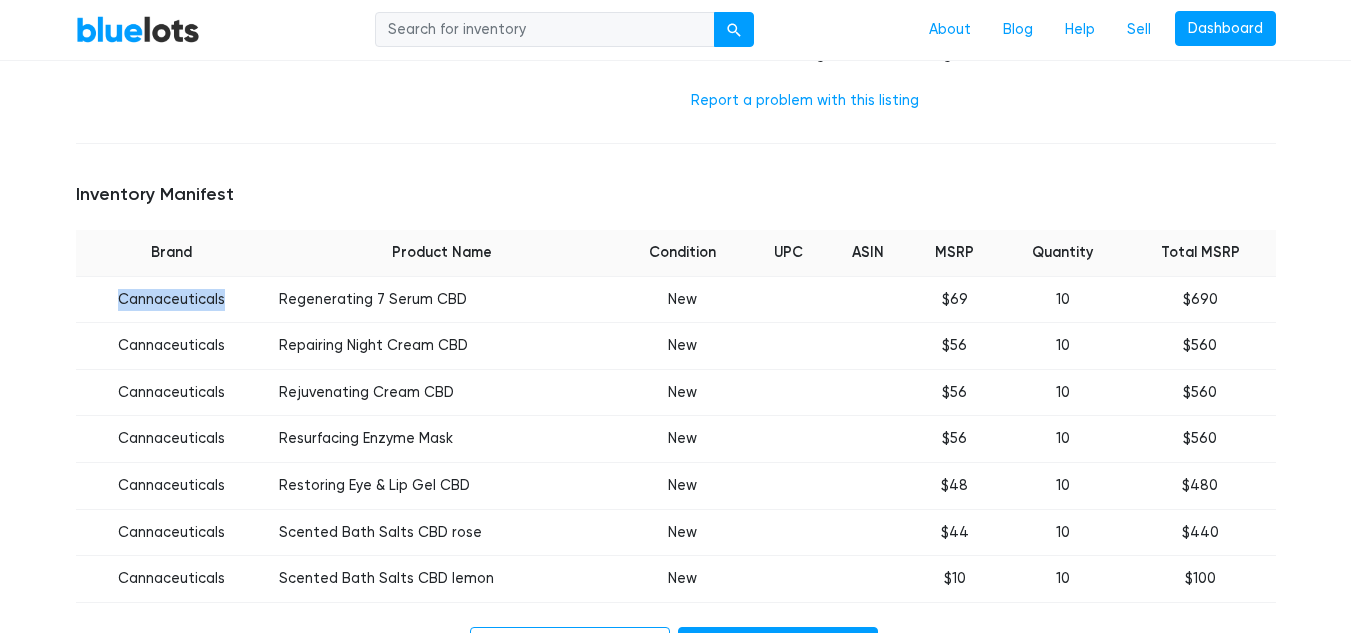 drag, startPoint x: 120, startPoint y: 301, endPoint x: 229, endPoint y: 303, distance: 109.01835 